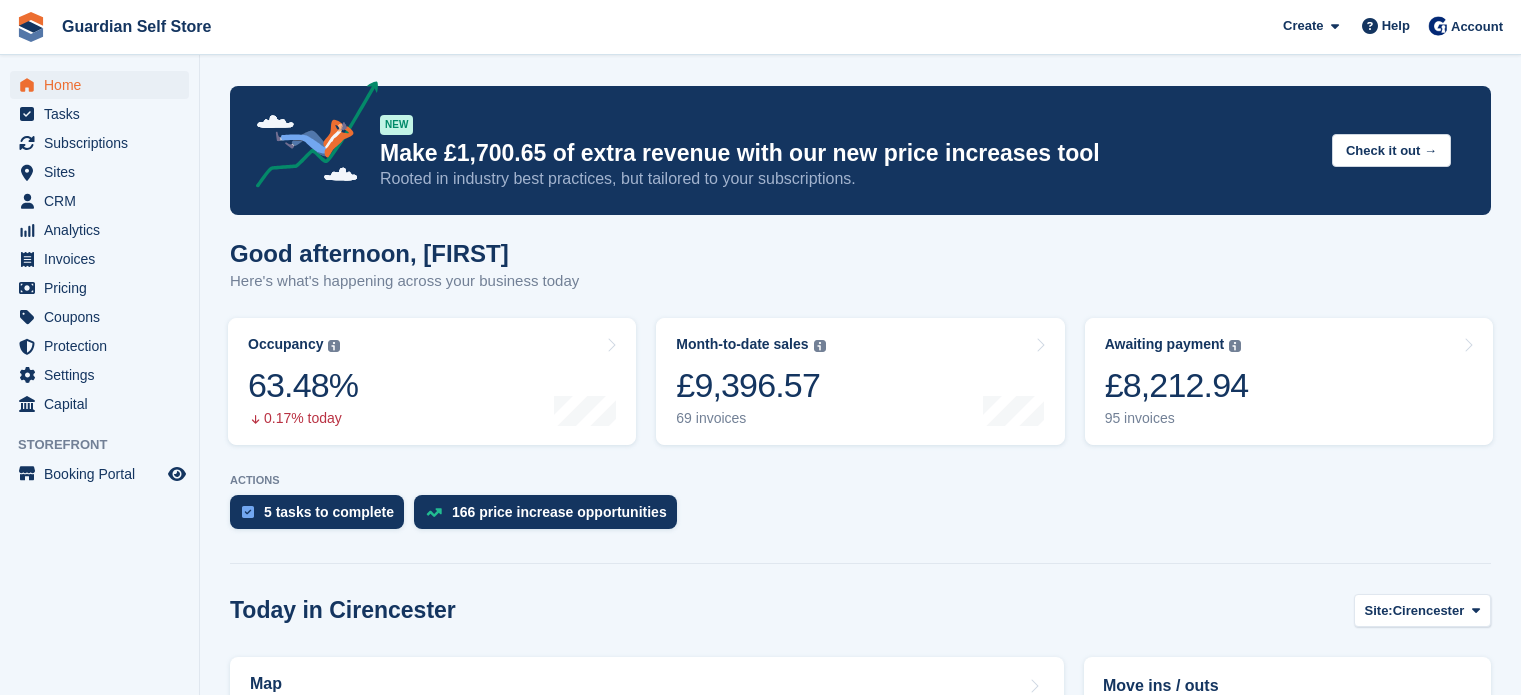 scroll, scrollTop: 0, scrollLeft: 0, axis: both 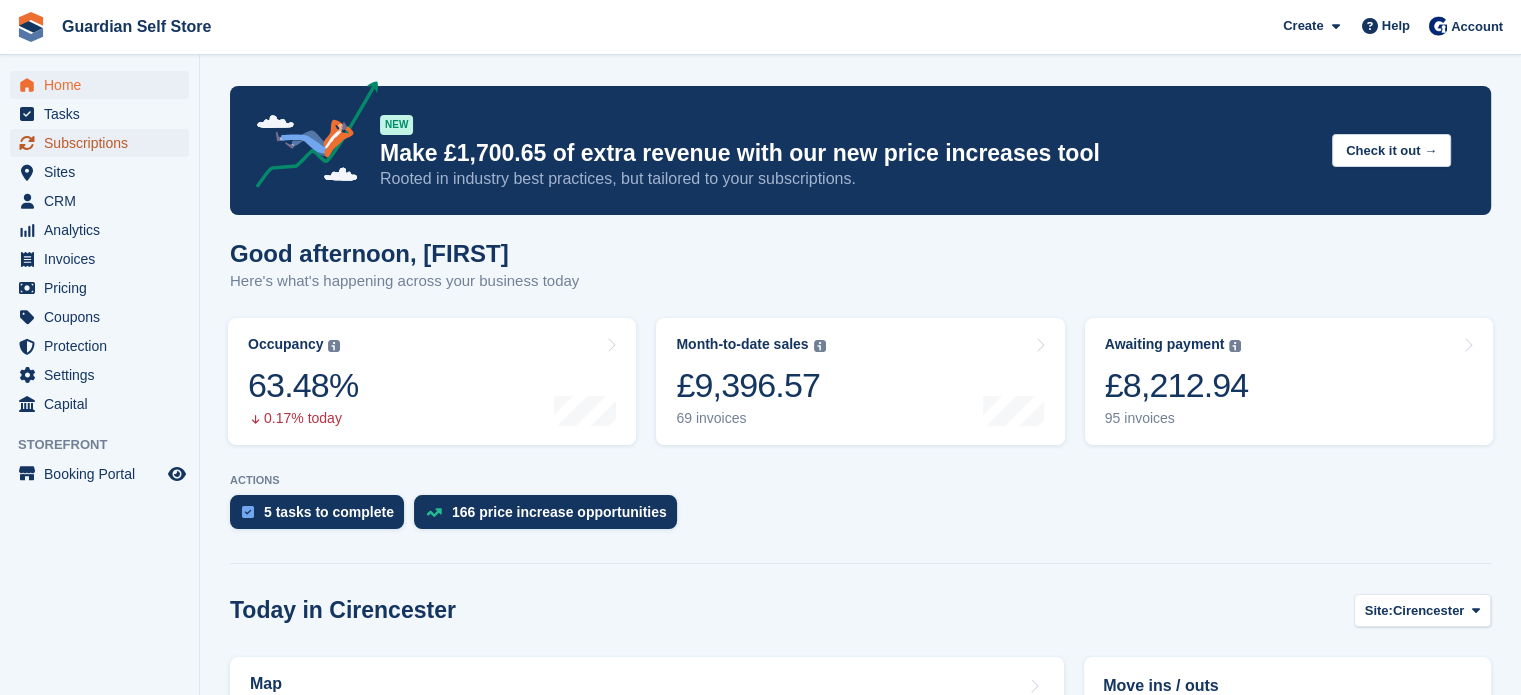 click on "Subscriptions" at bounding box center (104, 143) 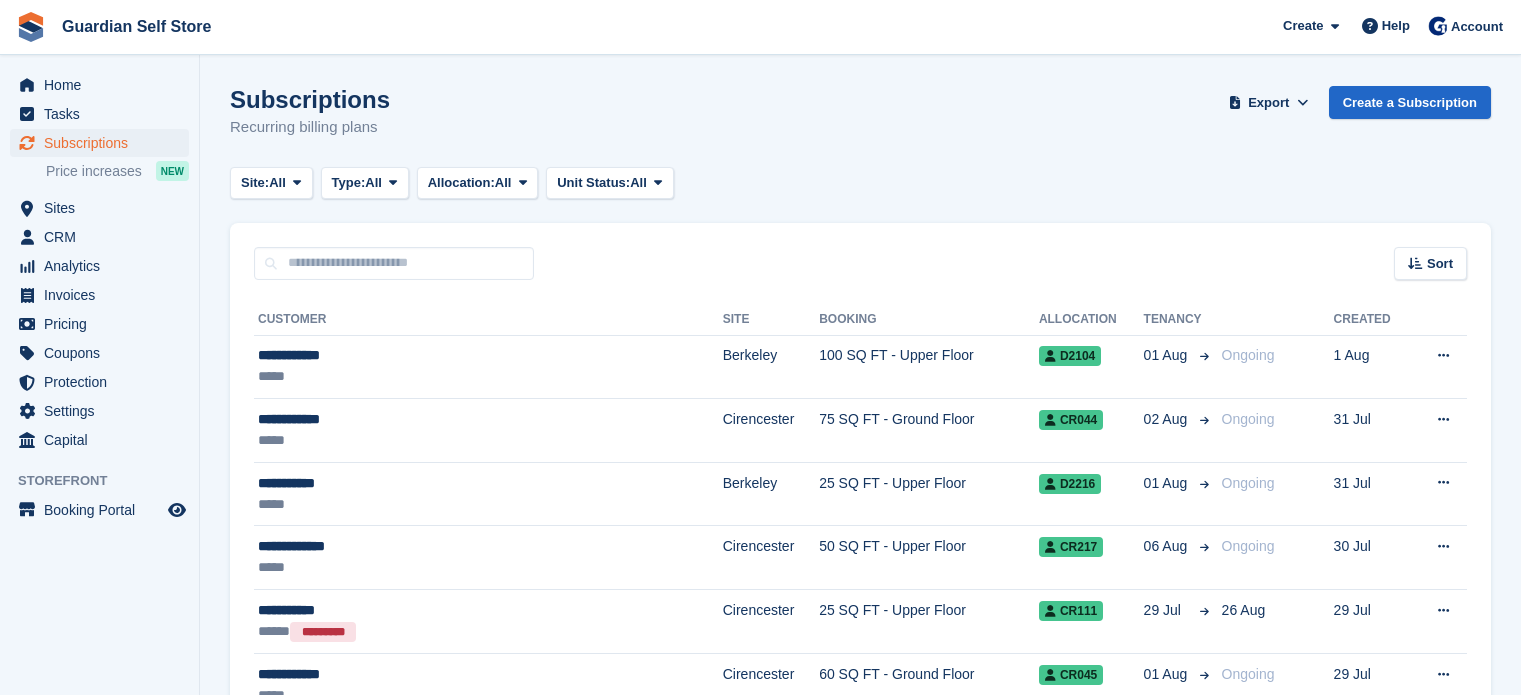 scroll, scrollTop: 0, scrollLeft: 0, axis: both 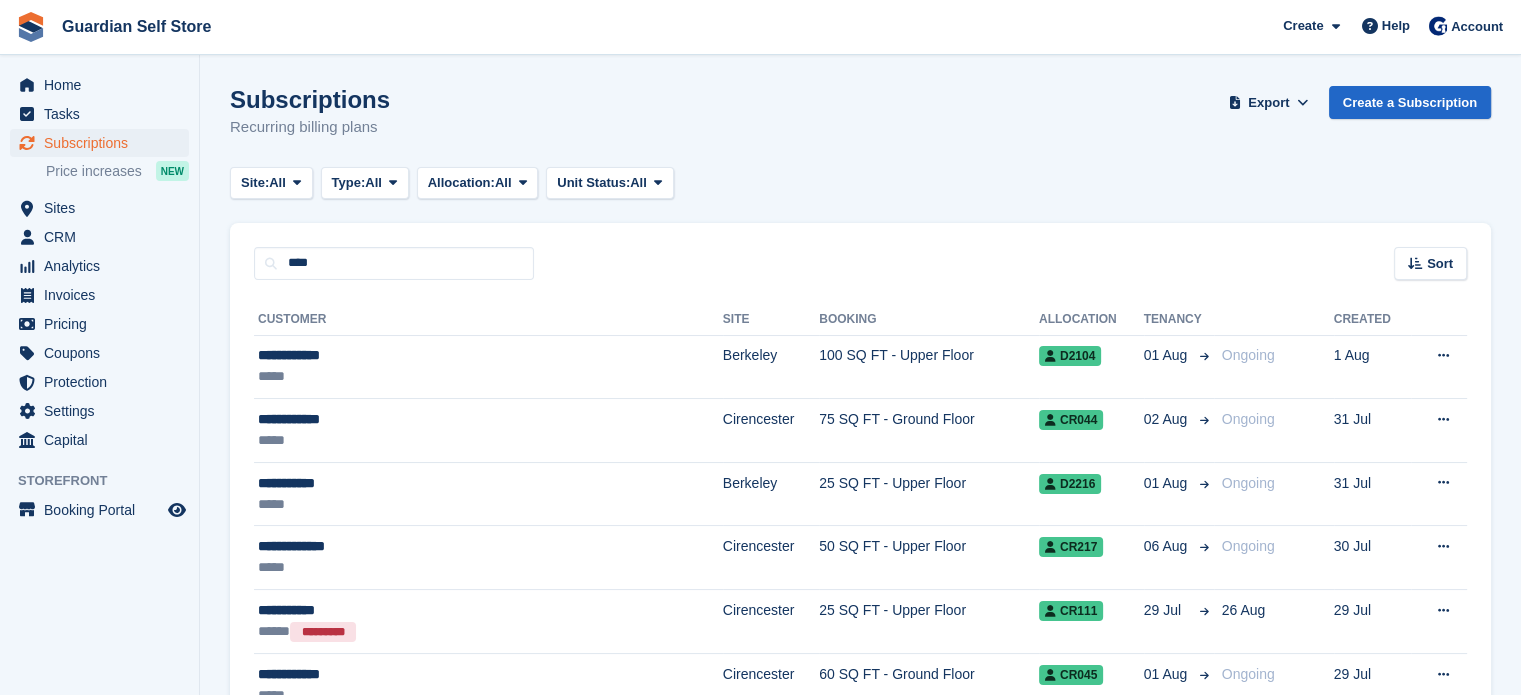 type on "****" 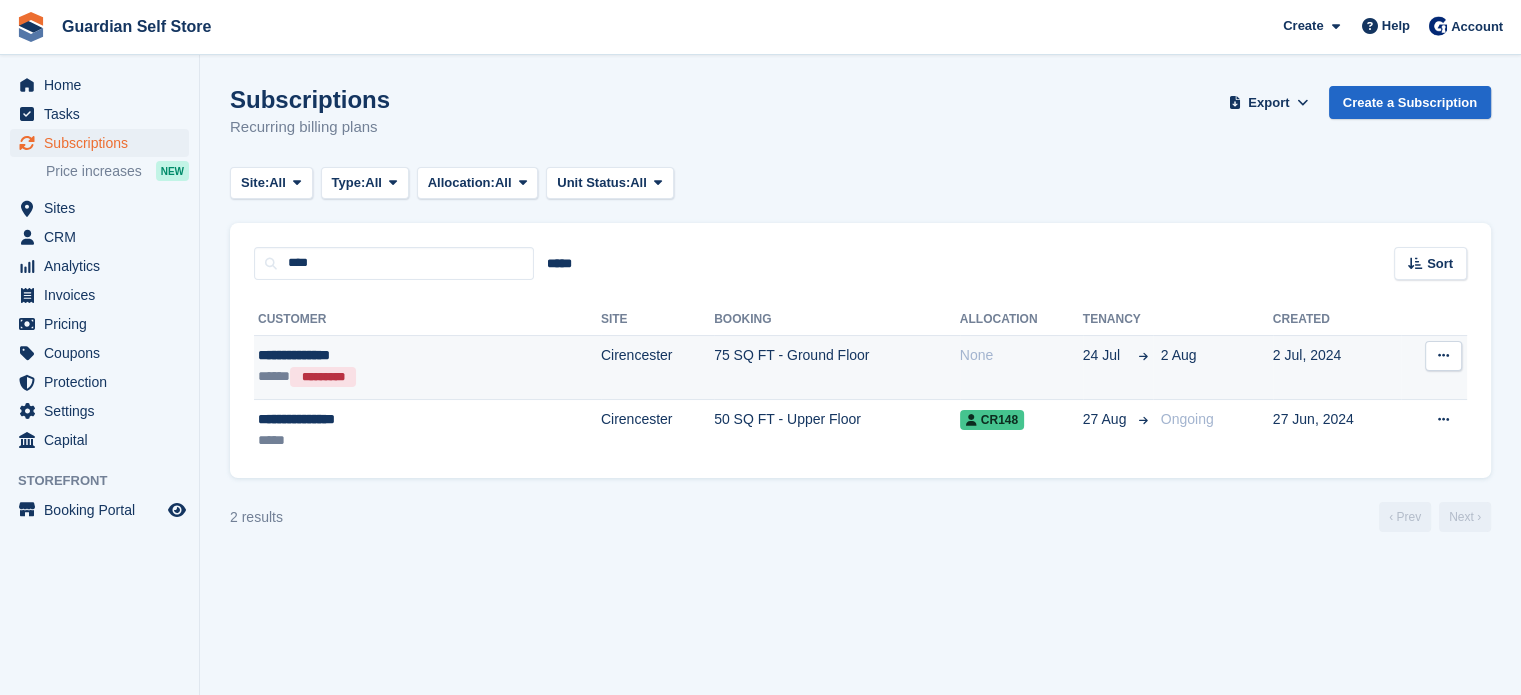 click on "**********" at bounding box center [365, 355] 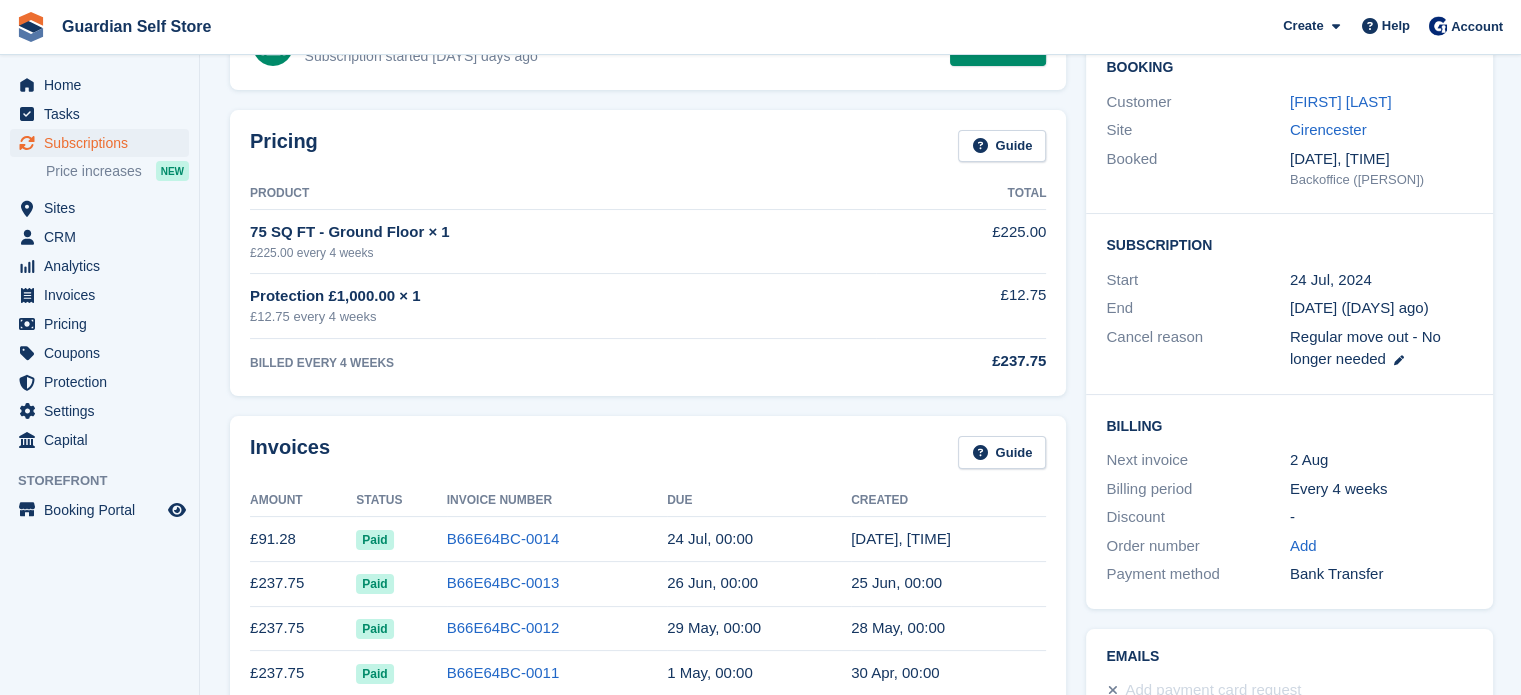 scroll, scrollTop: 0, scrollLeft: 0, axis: both 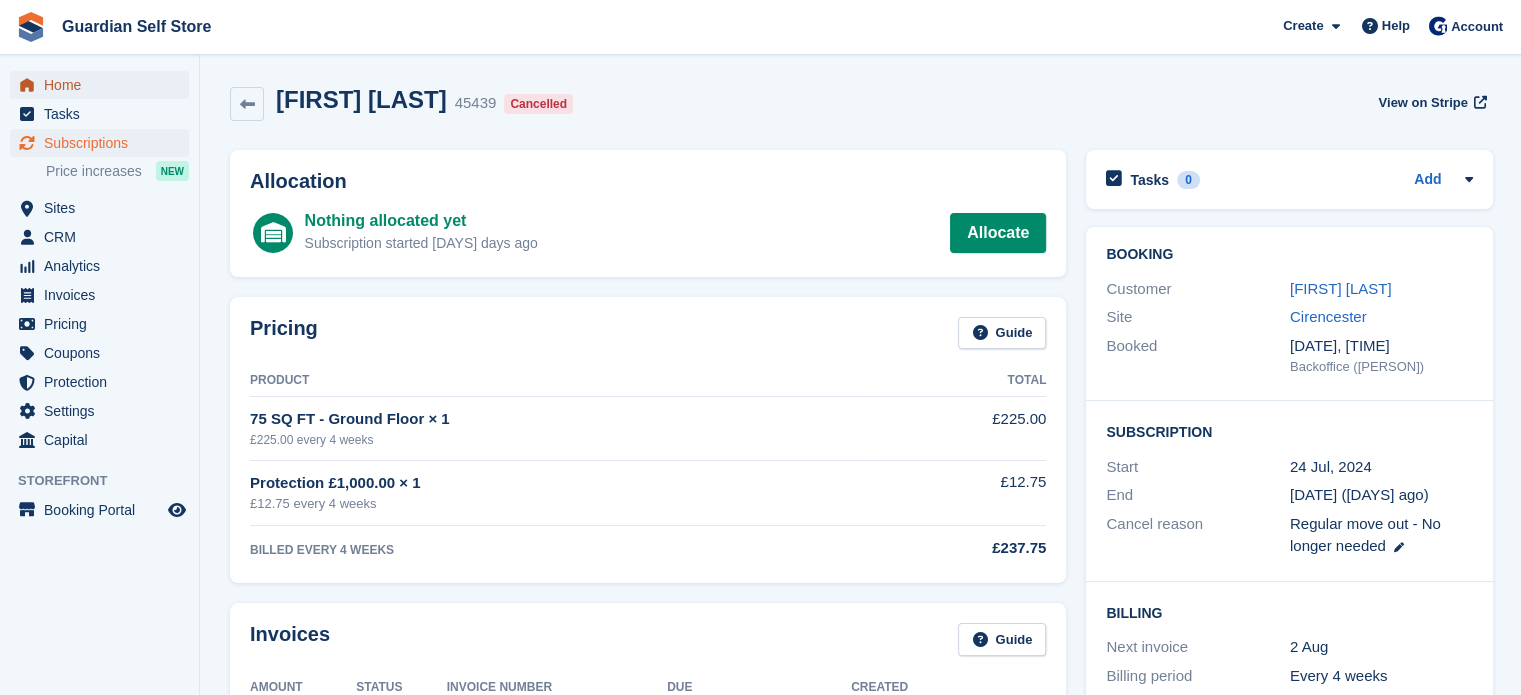 click on "Home" at bounding box center (104, 85) 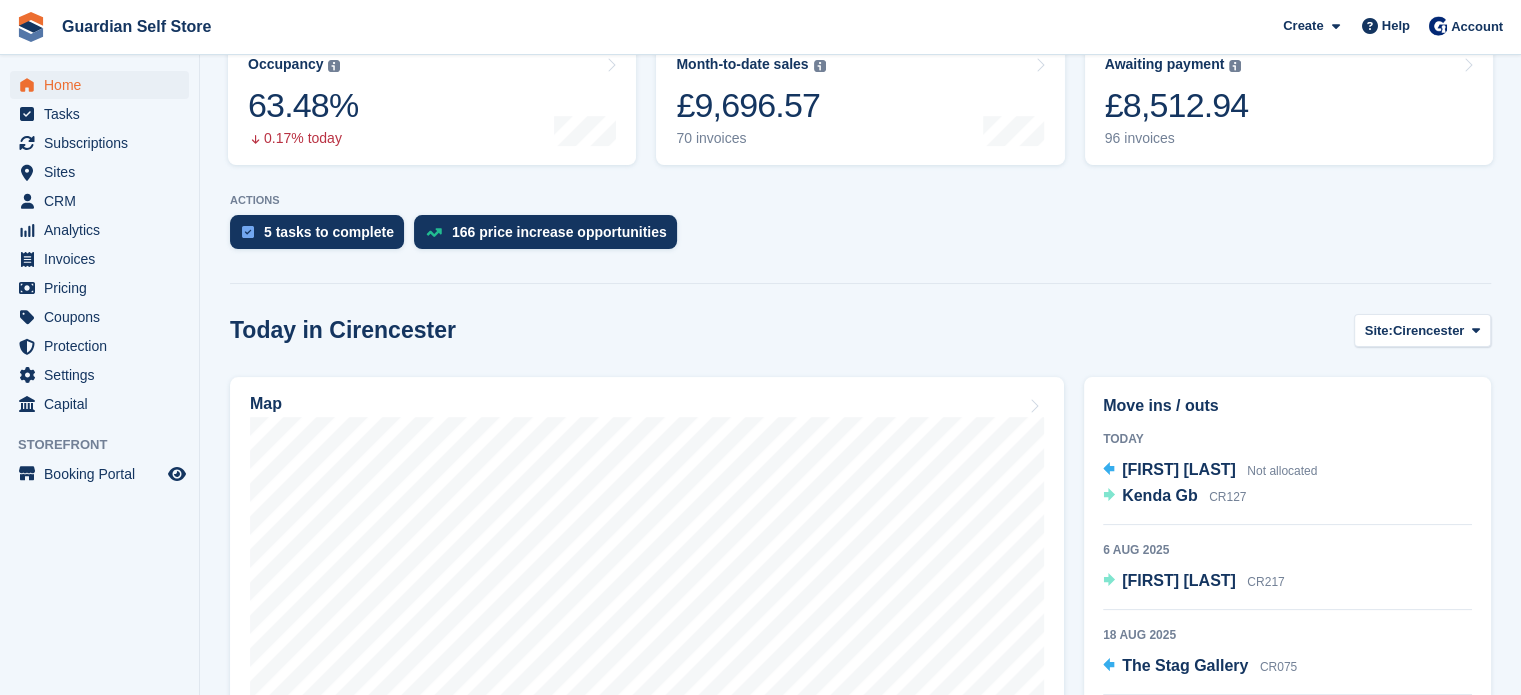 scroll, scrollTop: 500, scrollLeft: 0, axis: vertical 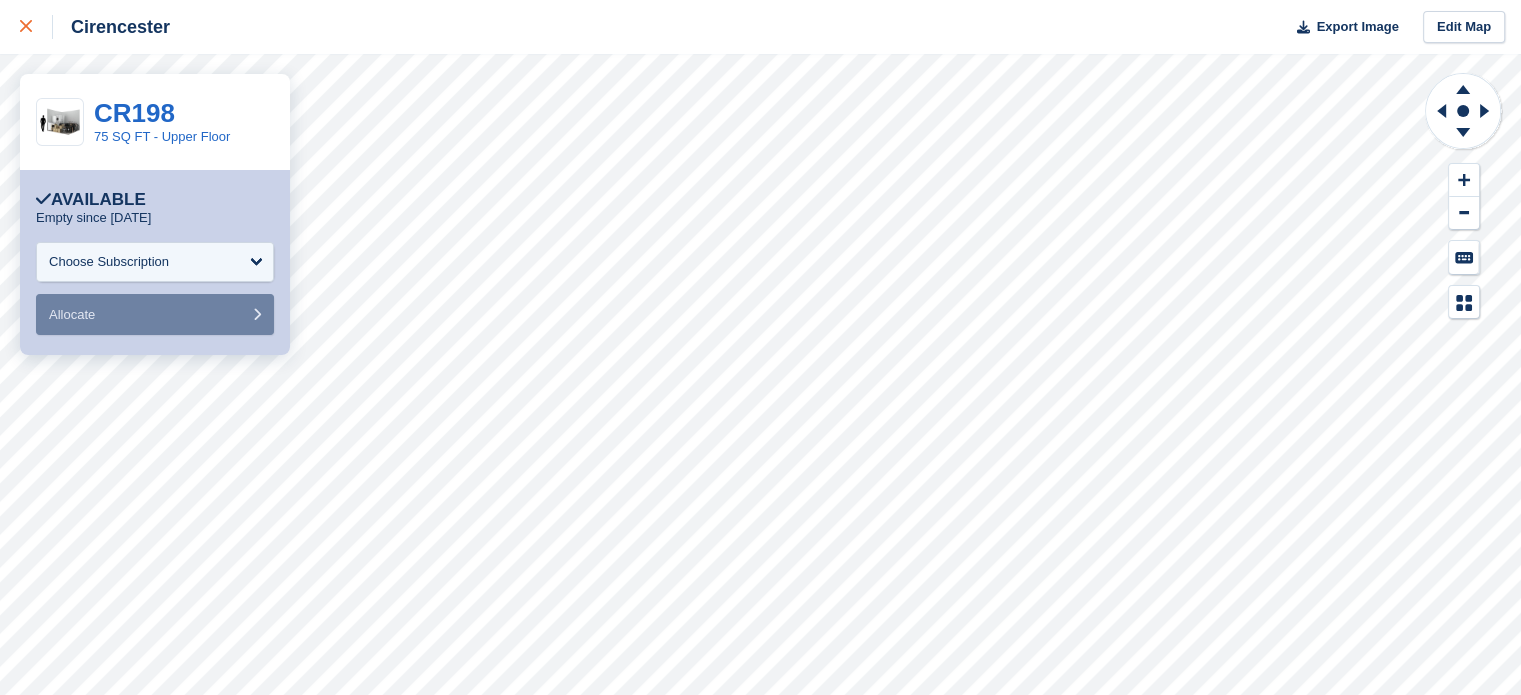 click at bounding box center (36, 27) 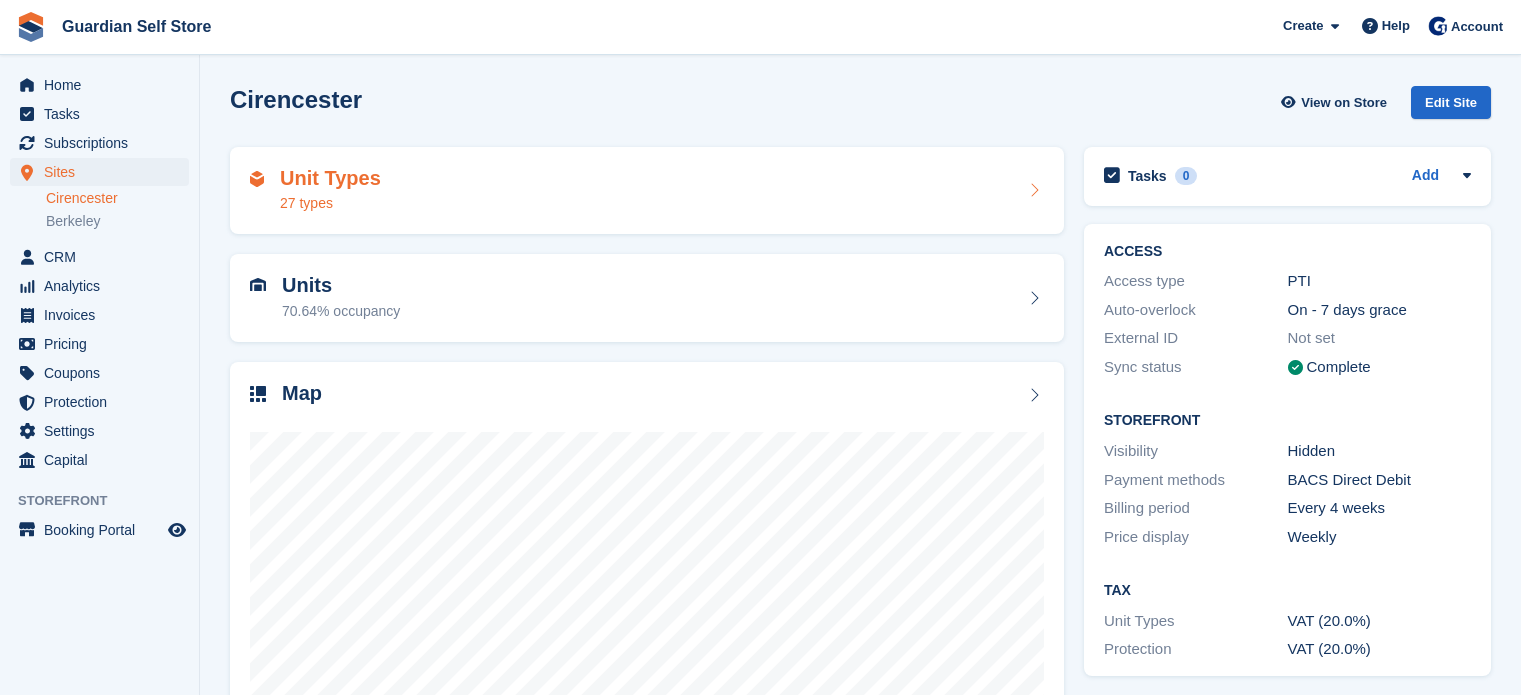 scroll, scrollTop: 0, scrollLeft: 0, axis: both 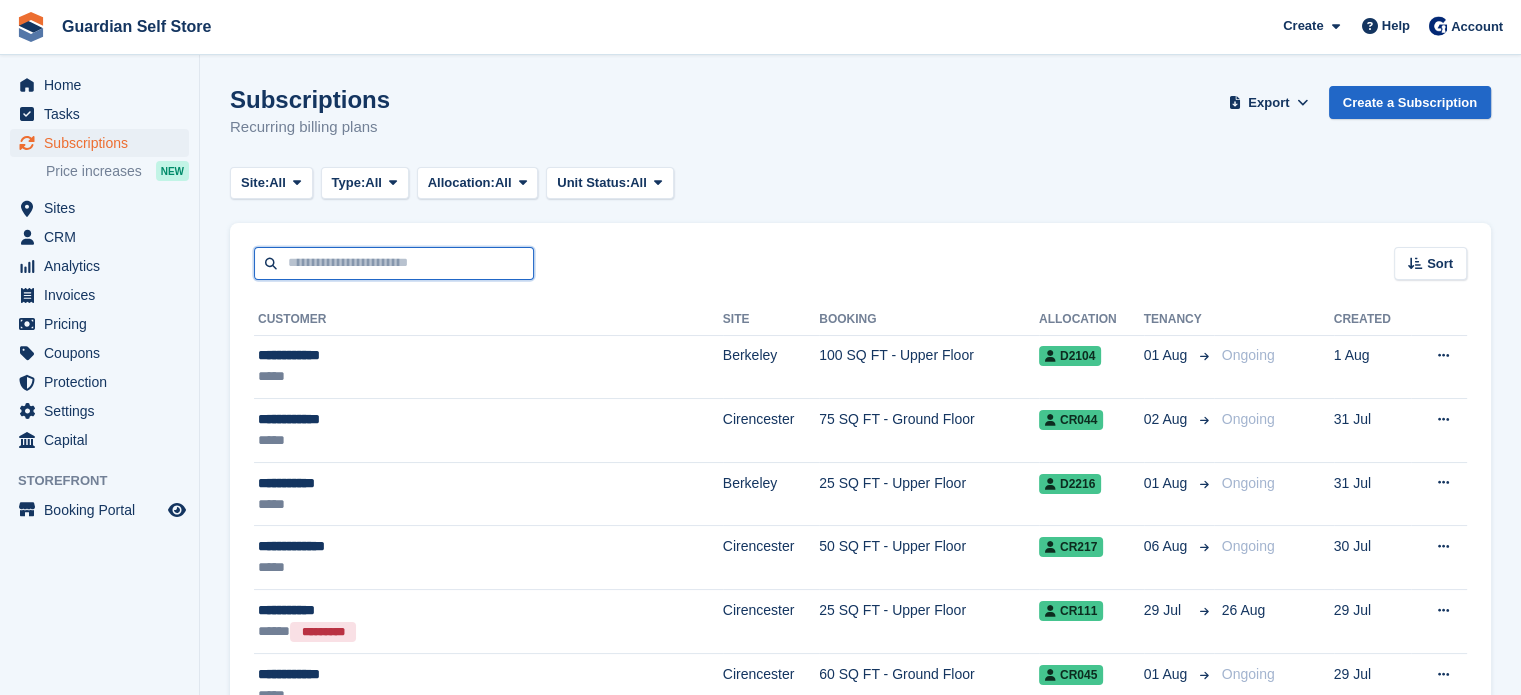 drag, startPoint x: 0, startPoint y: 0, endPoint x: 360, endPoint y: 267, distance: 448.20642 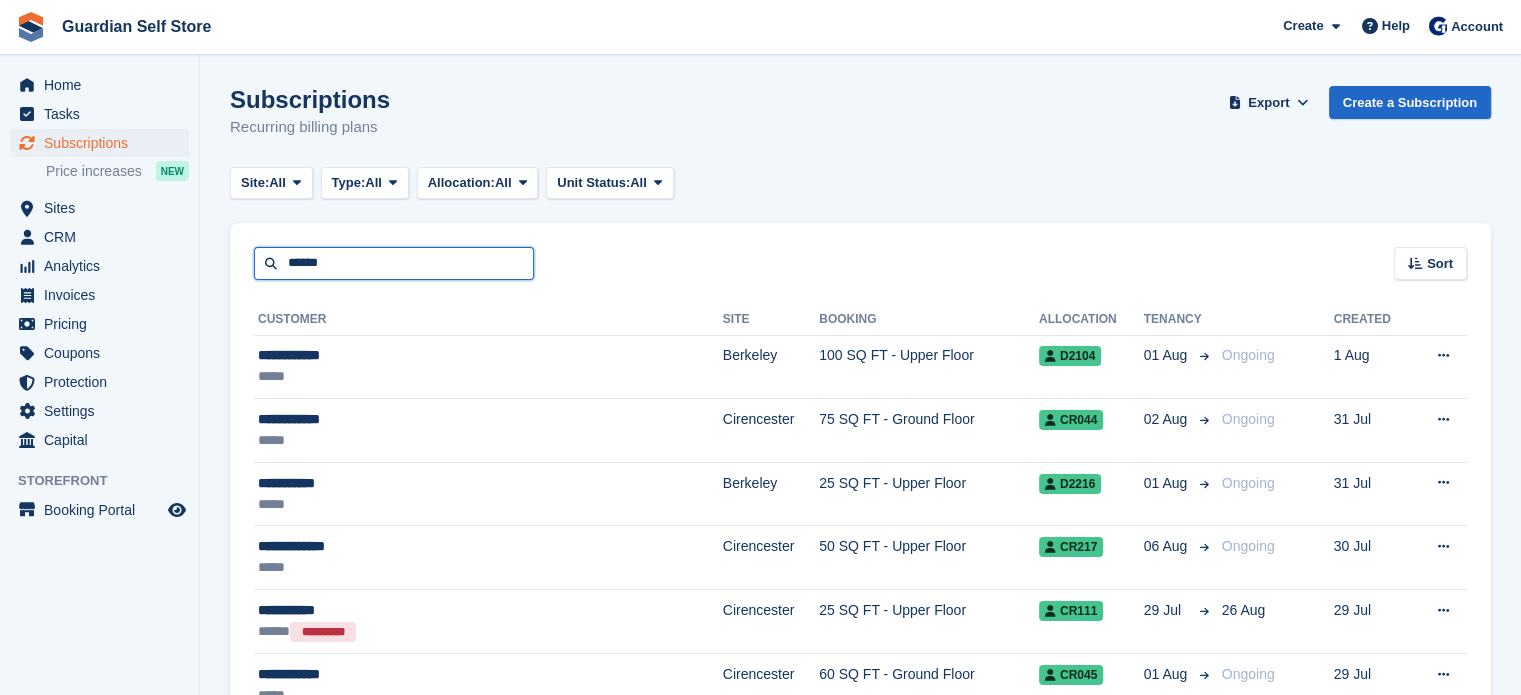 type on "******" 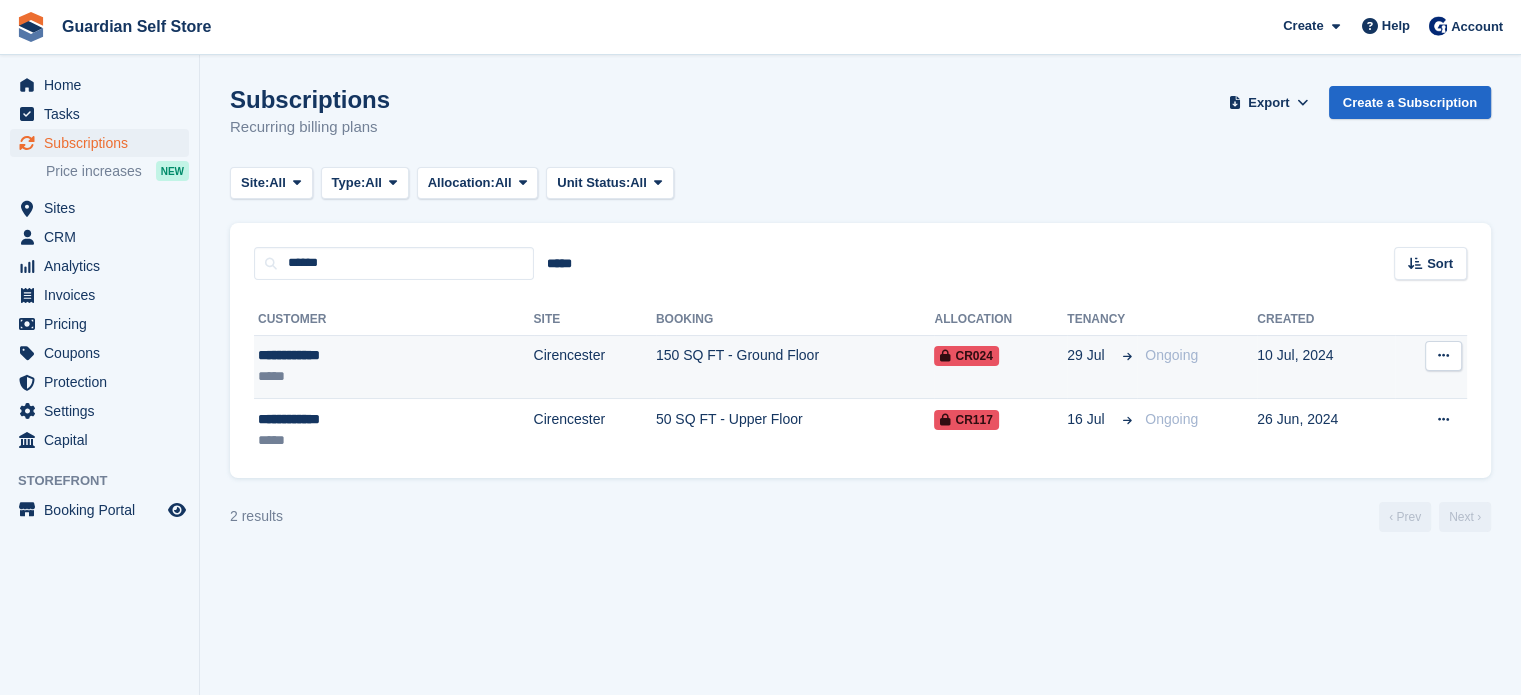 click on "*****" at bounding box center [338, 376] 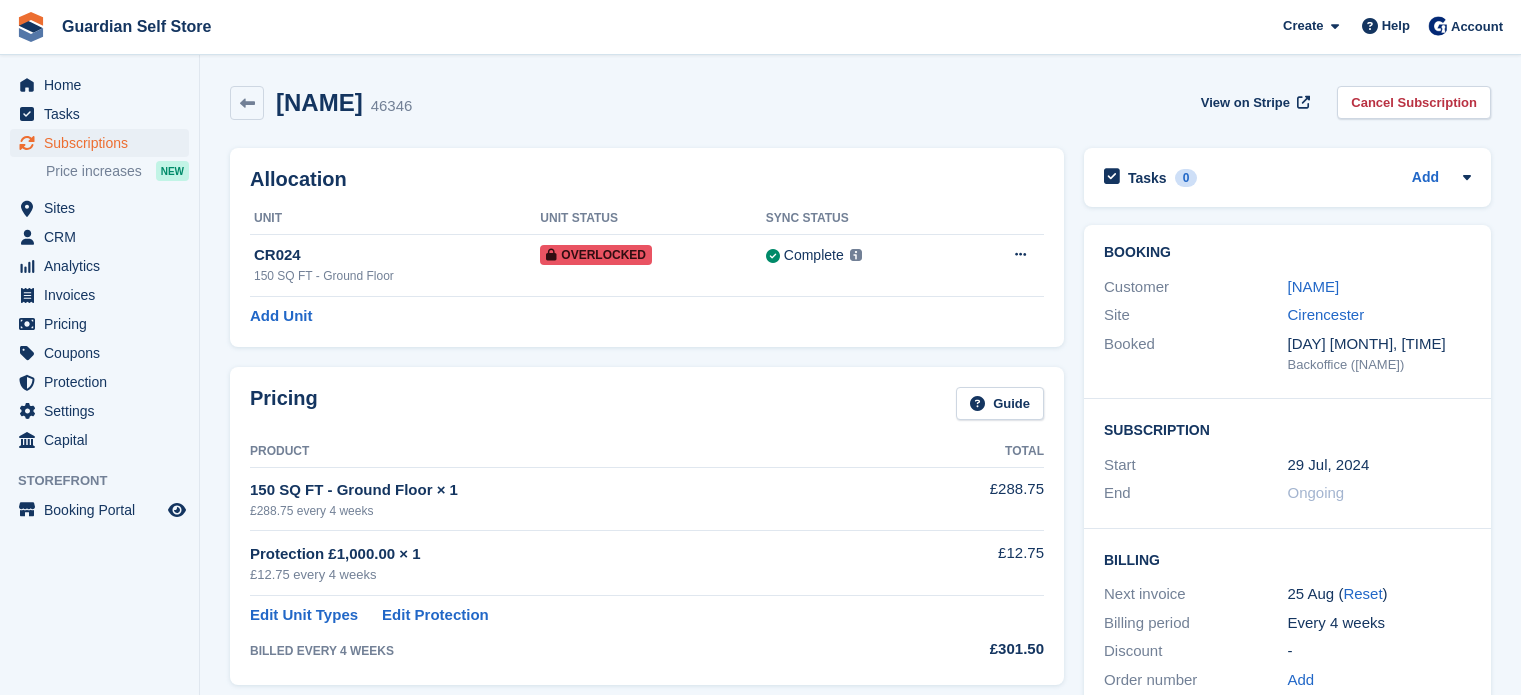 scroll, scrollTop: 0, scrollLeft: 0, axis: both 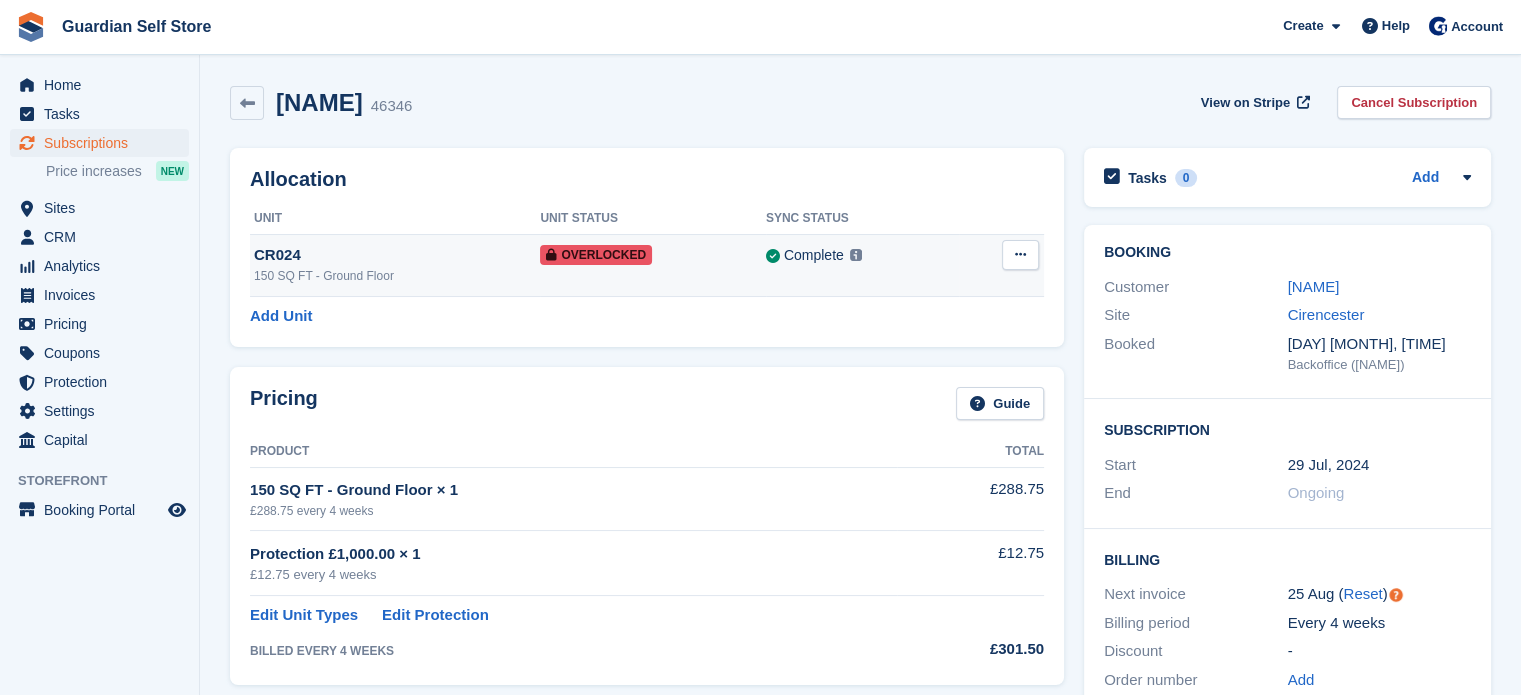 click at bounding box center [1020, 254] 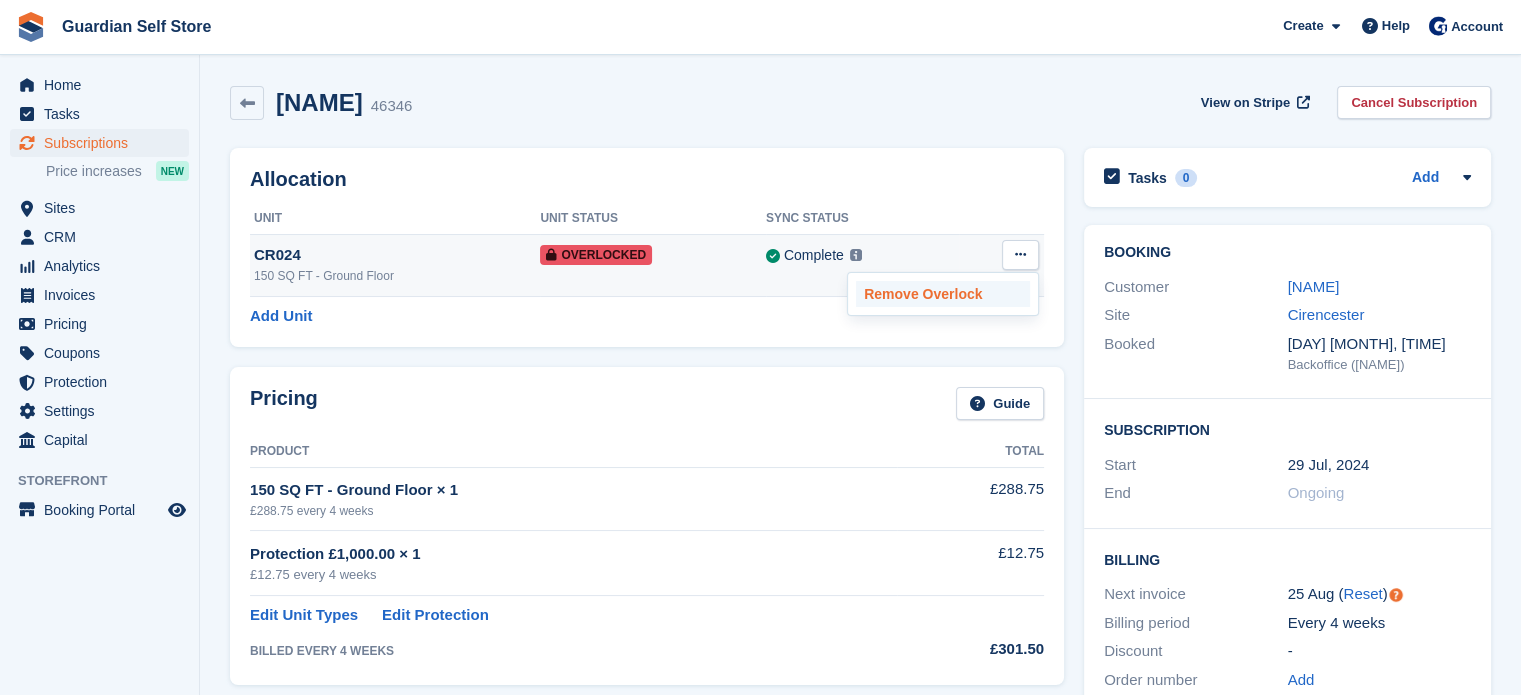 click on "Remove Overlock" at bounding box center [943, 294] 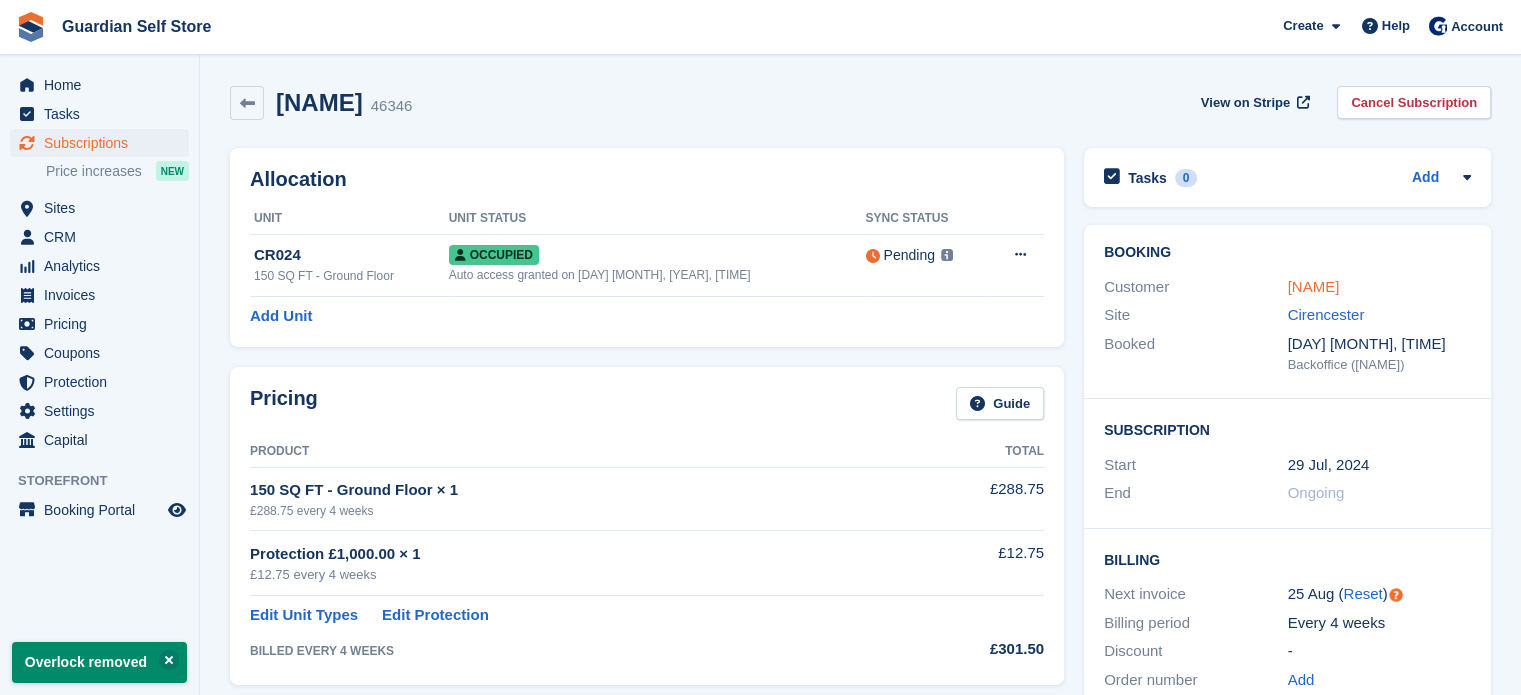 click on "Keith Spicer" at bounding box center [1314, 286] 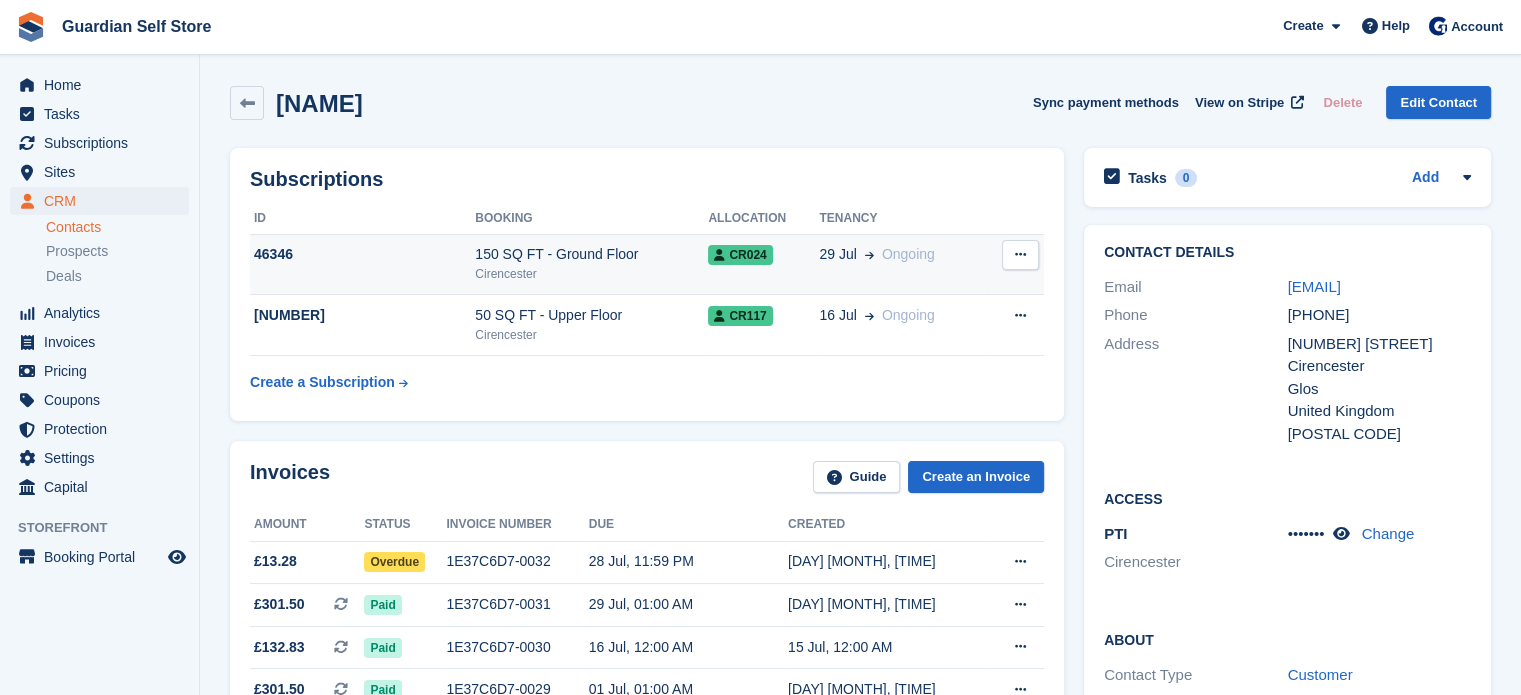 click on "Cirencester" at bounding box center (591, 274) 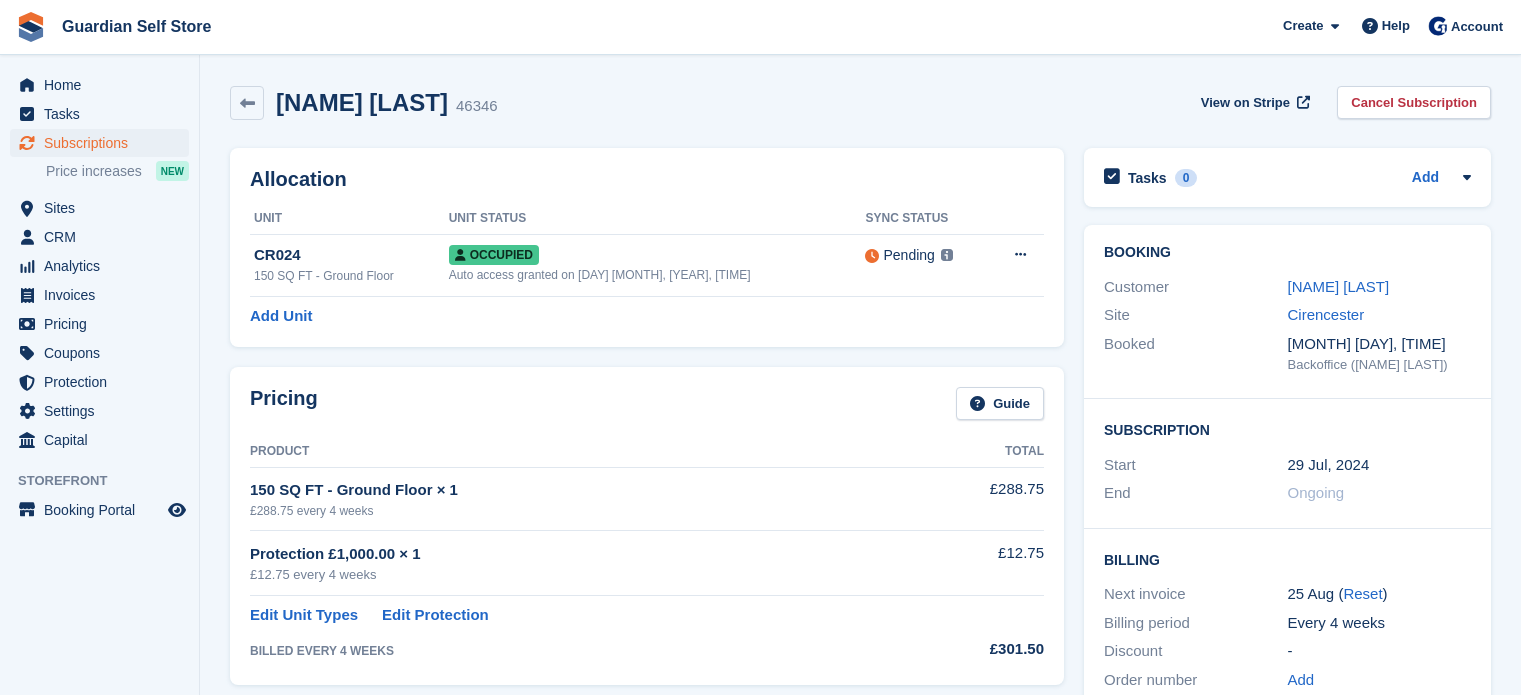 scroll, scrollTop: 0, scrollLeft: 0, axis: both 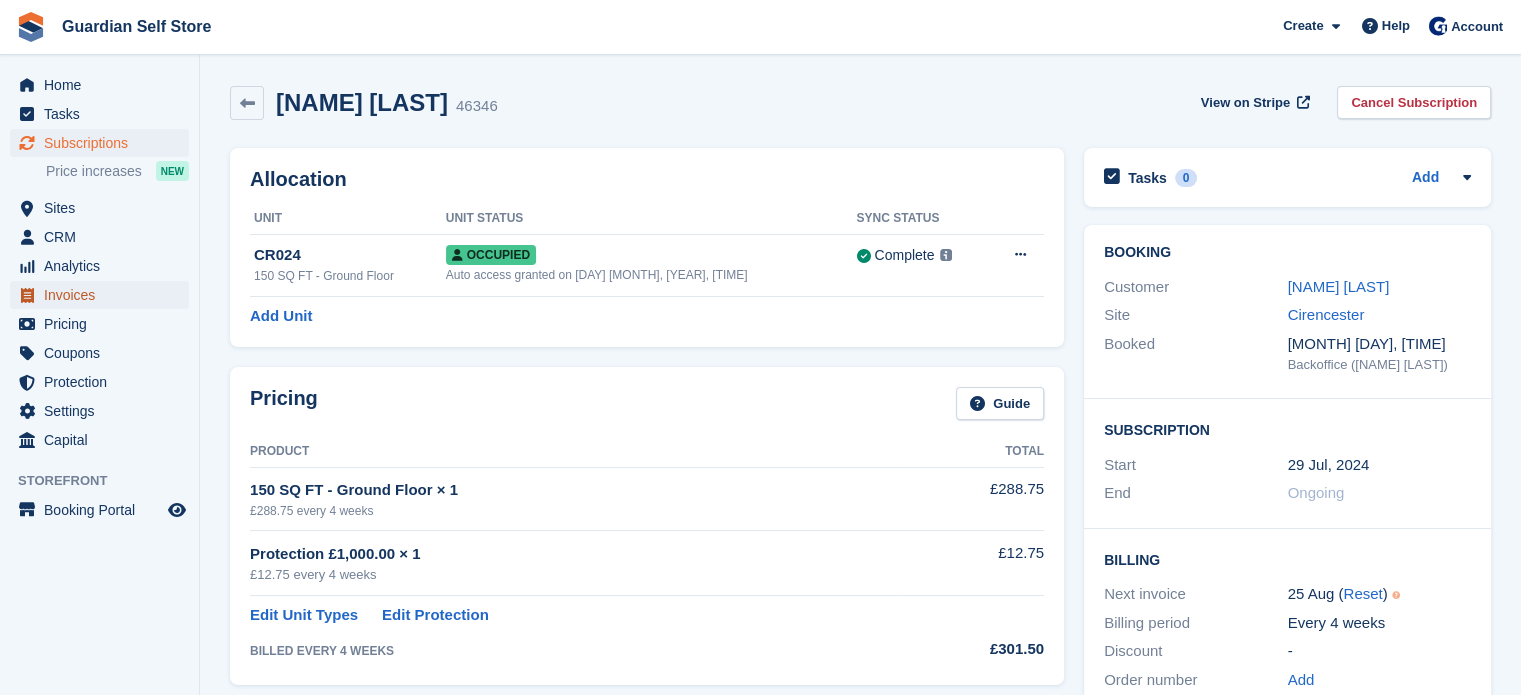click on "Invoices" at bounding box center (104, 295) 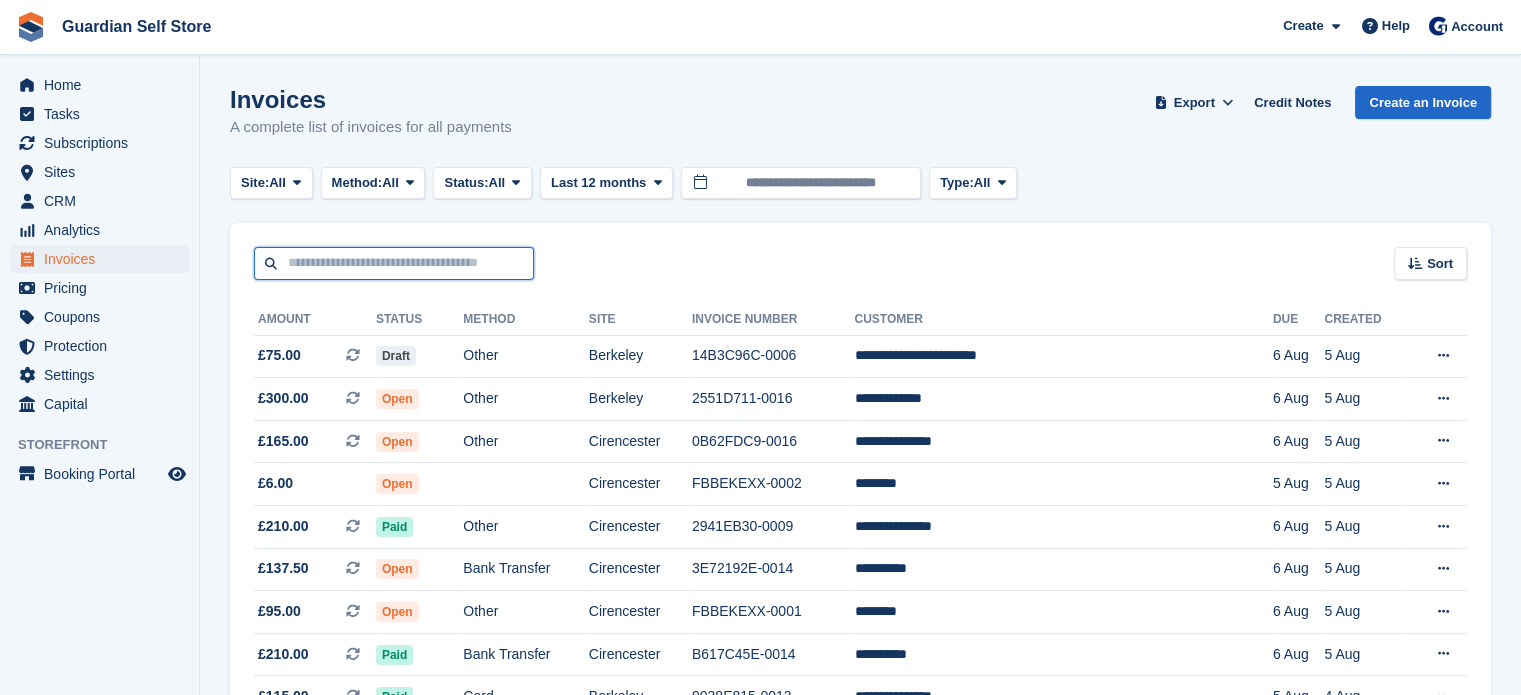 click at bounding box center [394, 263] 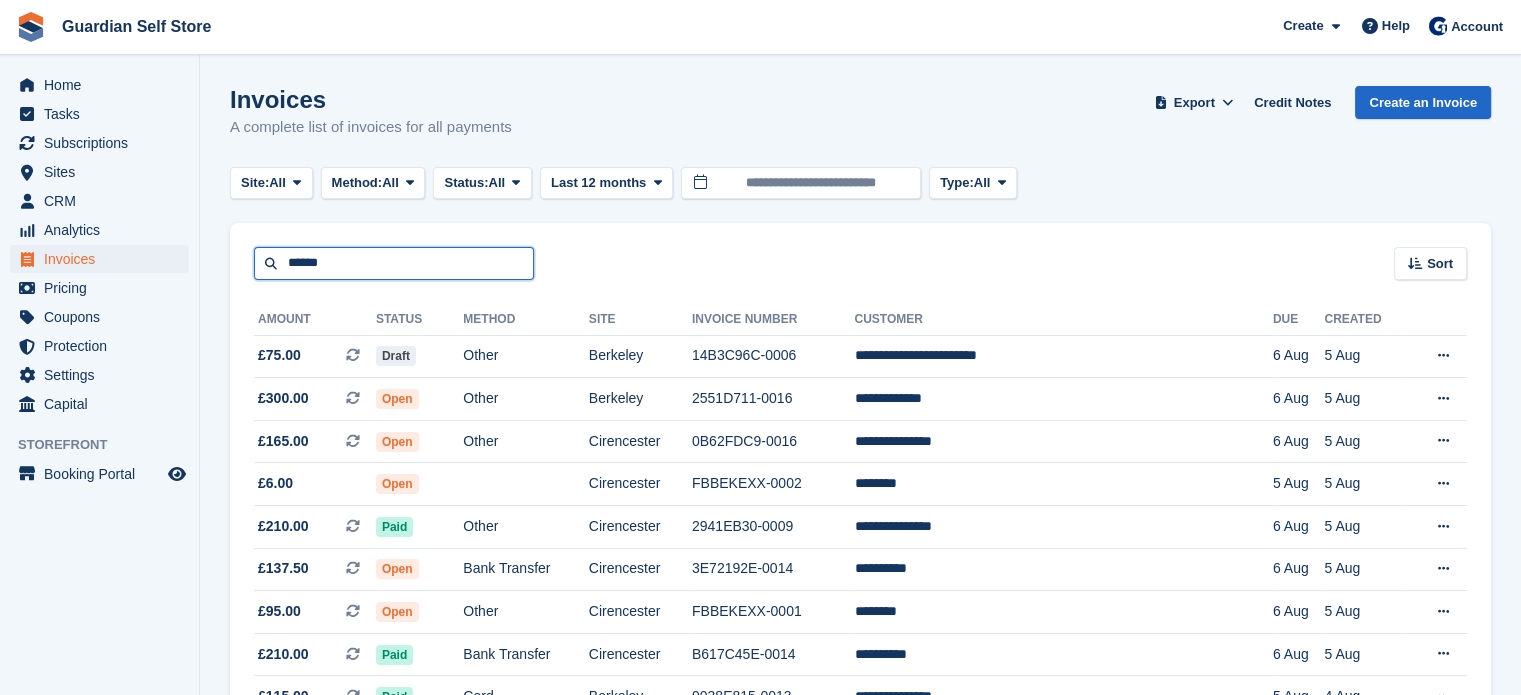 type on "******" 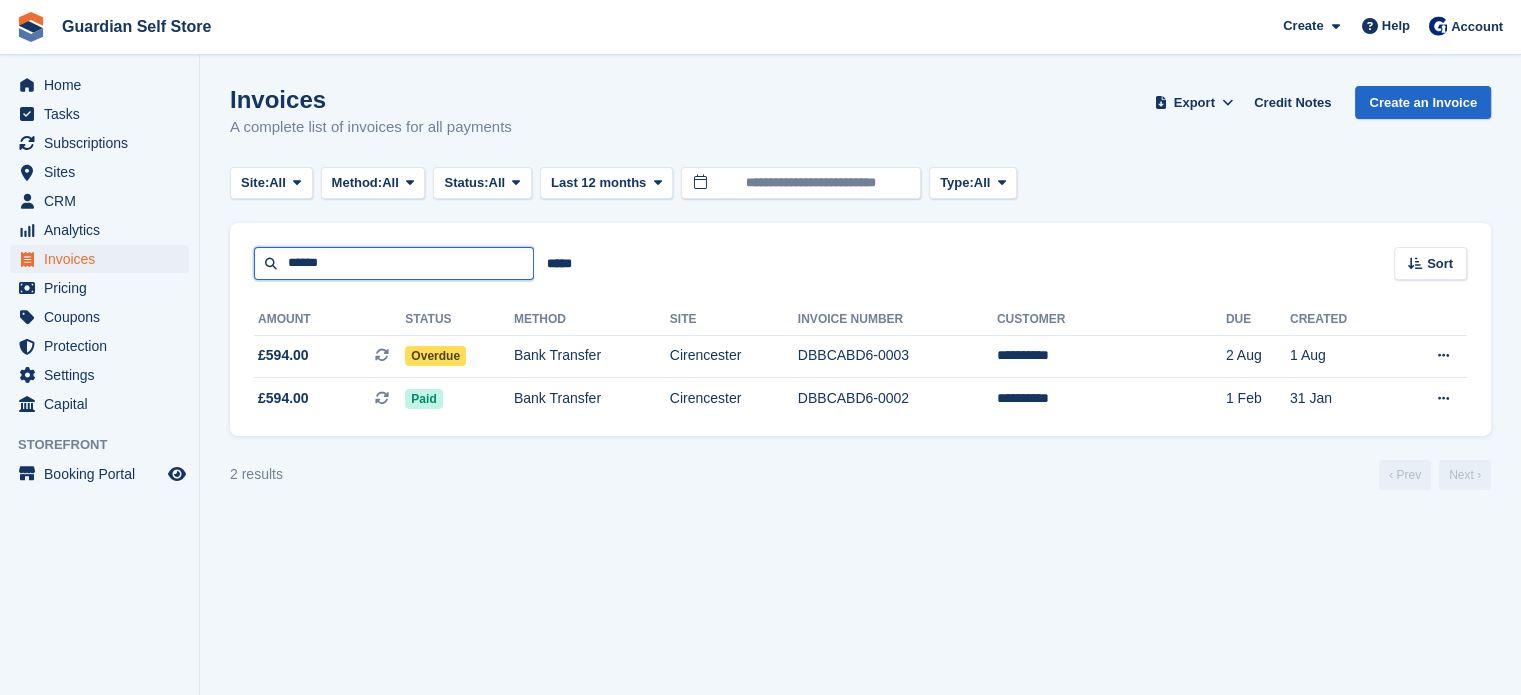 drag, startPoint x: 339, startPoint y: 272, endPoint x: 229, endPoint y: 267, distance: 110.11358 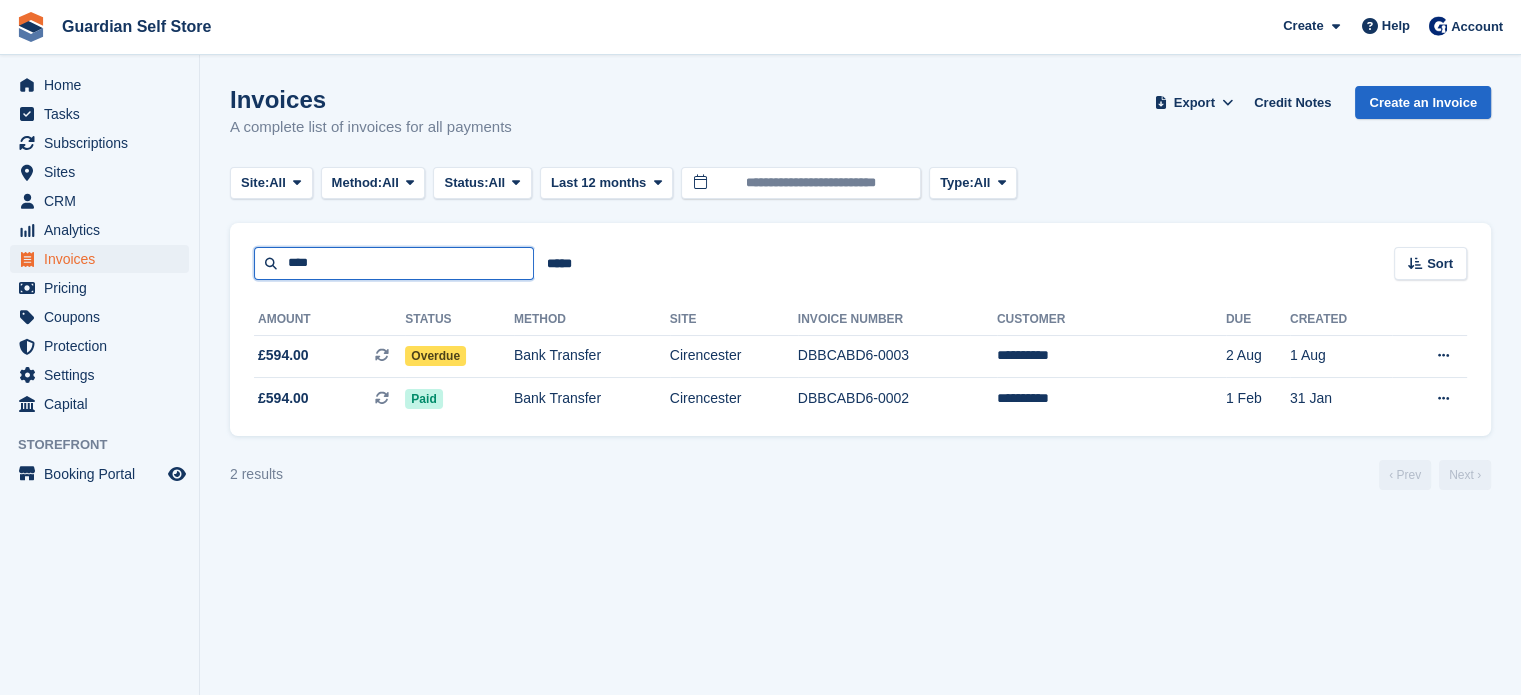 type on "****" 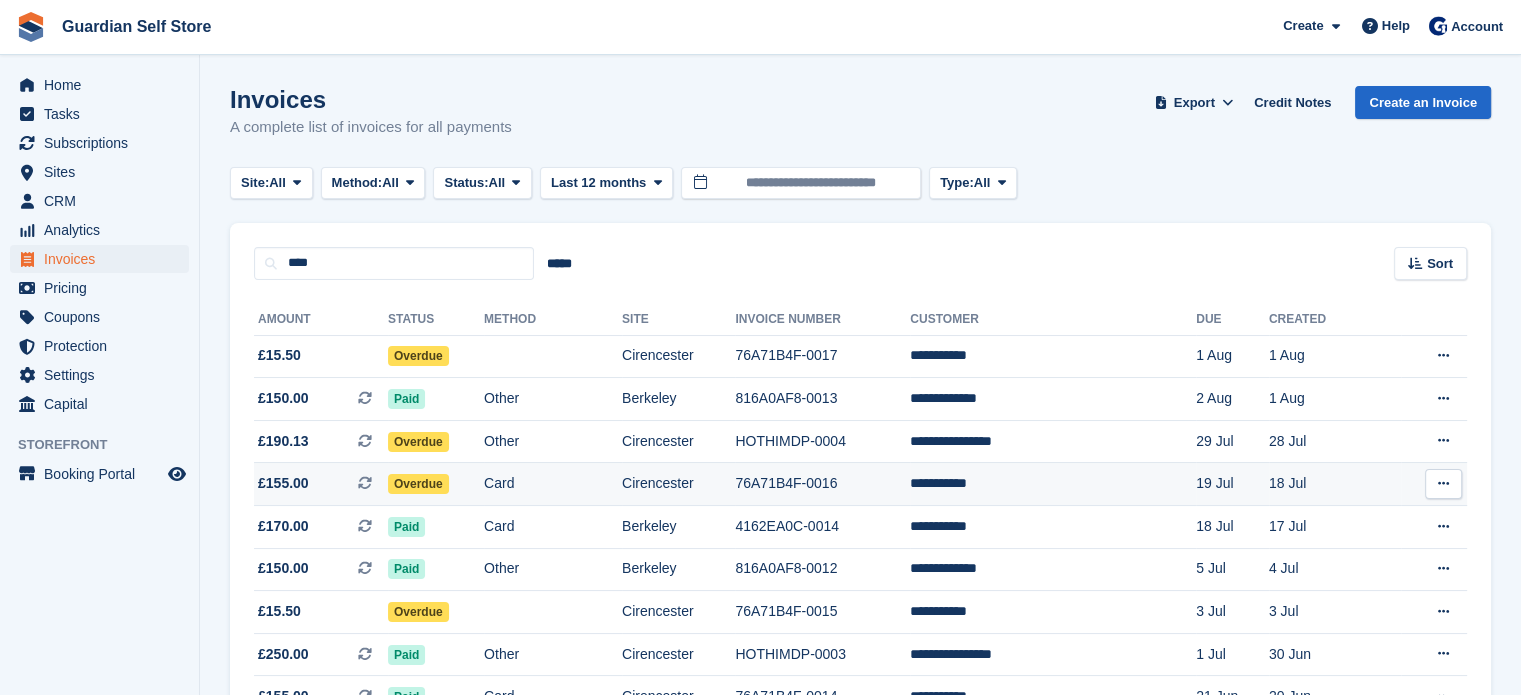click on "Overdue" at bounding box center [436, 484] 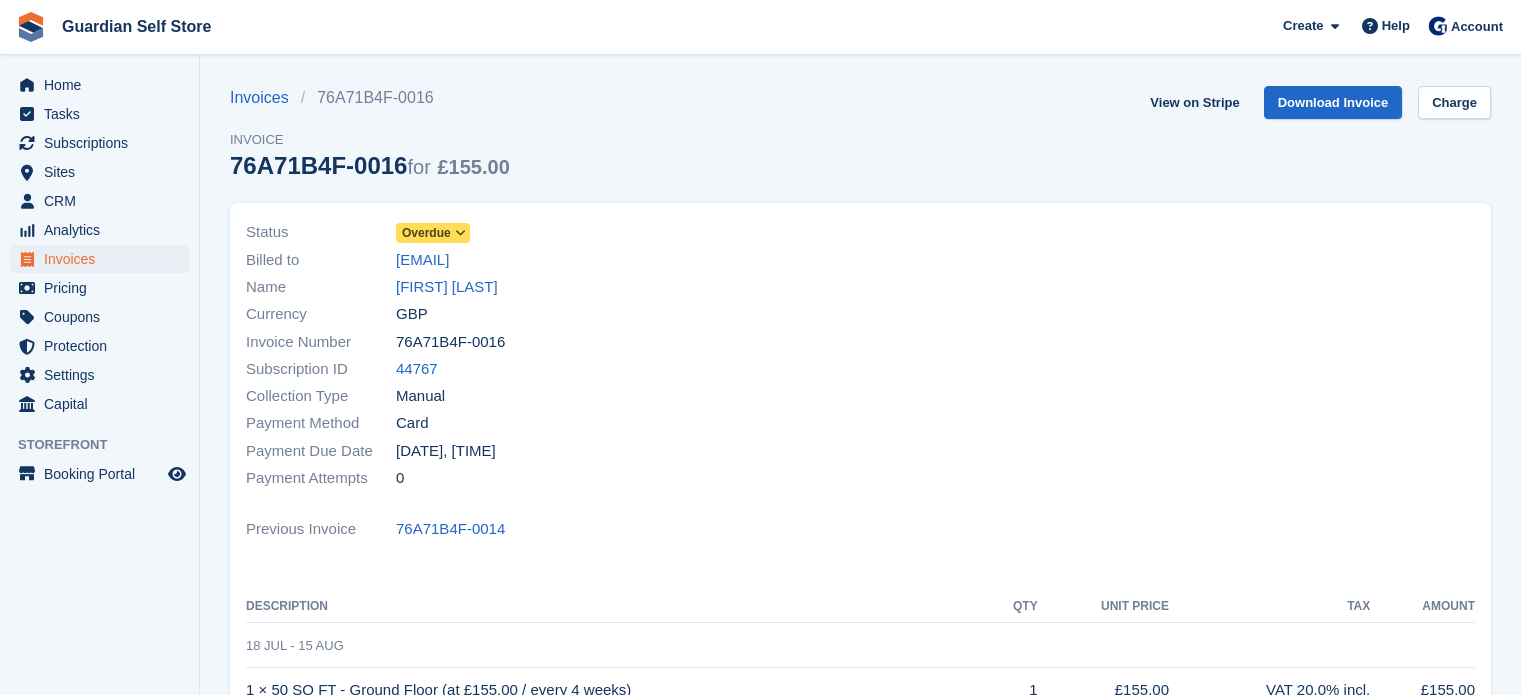 scroll, scrollTop: 0, scrollLeft: 0, axis: both 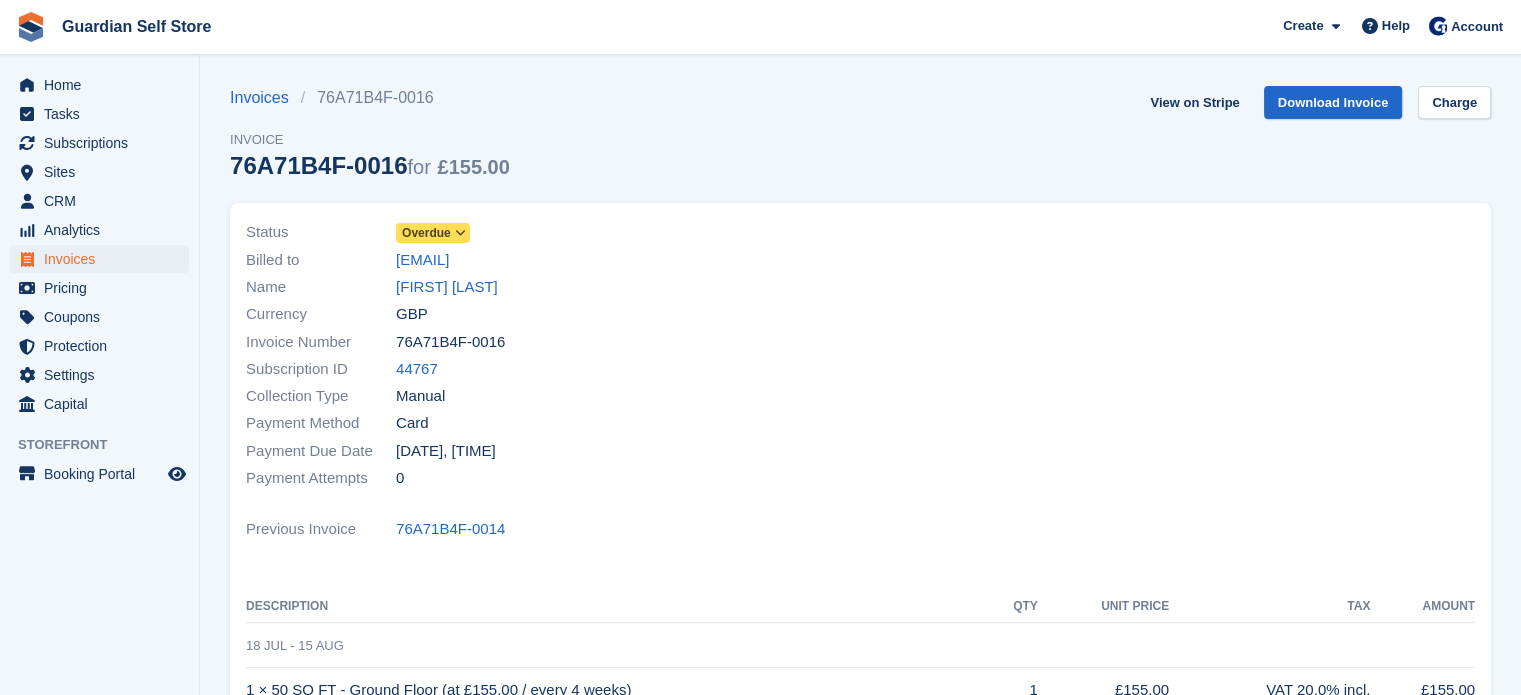 click on "Overdue" at bounding box center (426, 233) 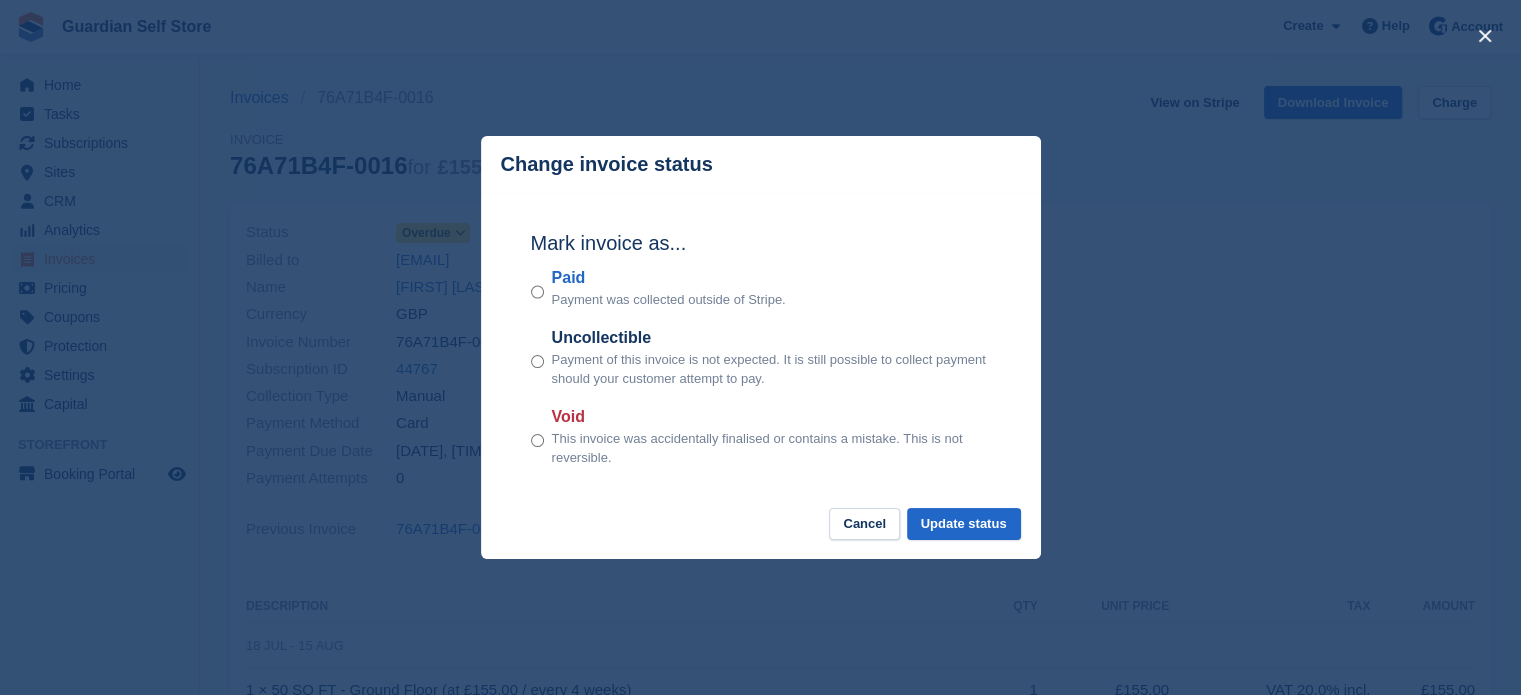 click on "Paid" at bounding box center (669, 278) 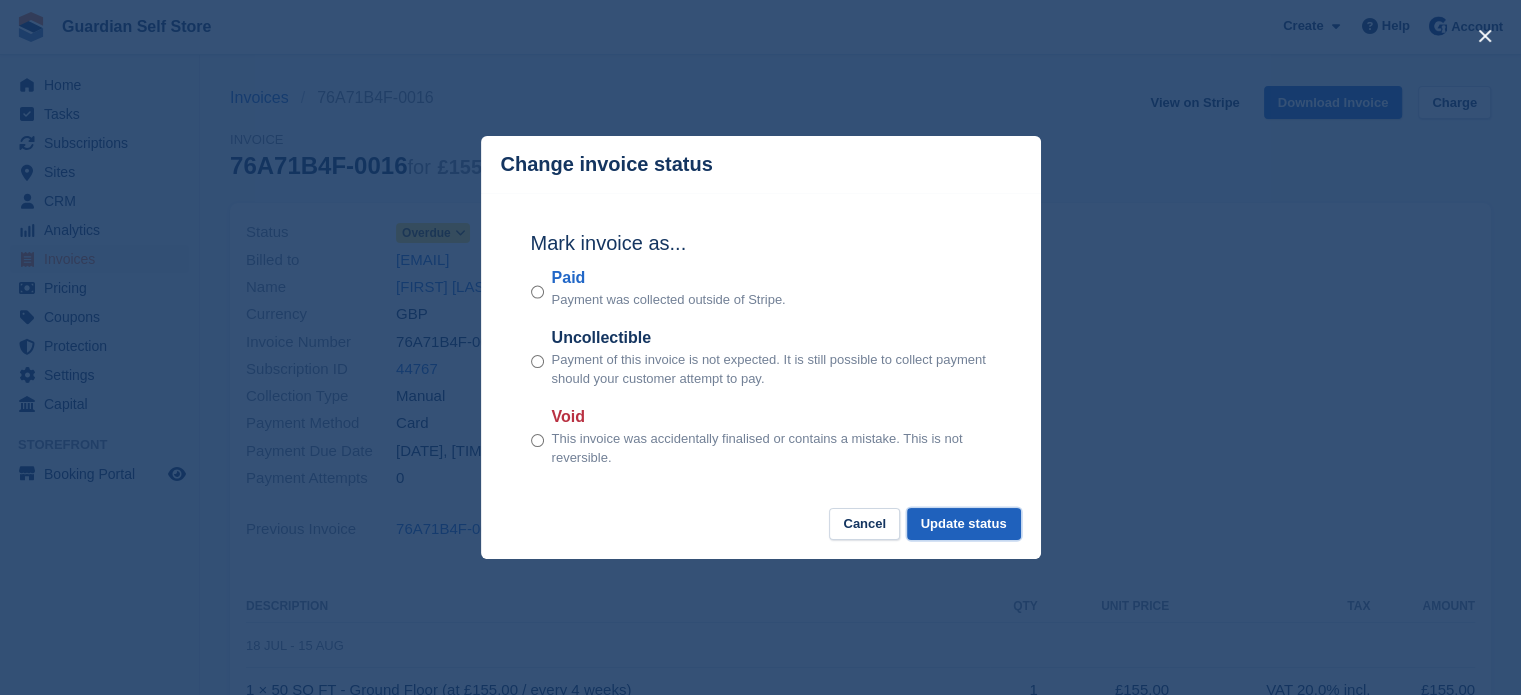 click on "Update status" at bounding box center [964, 524] 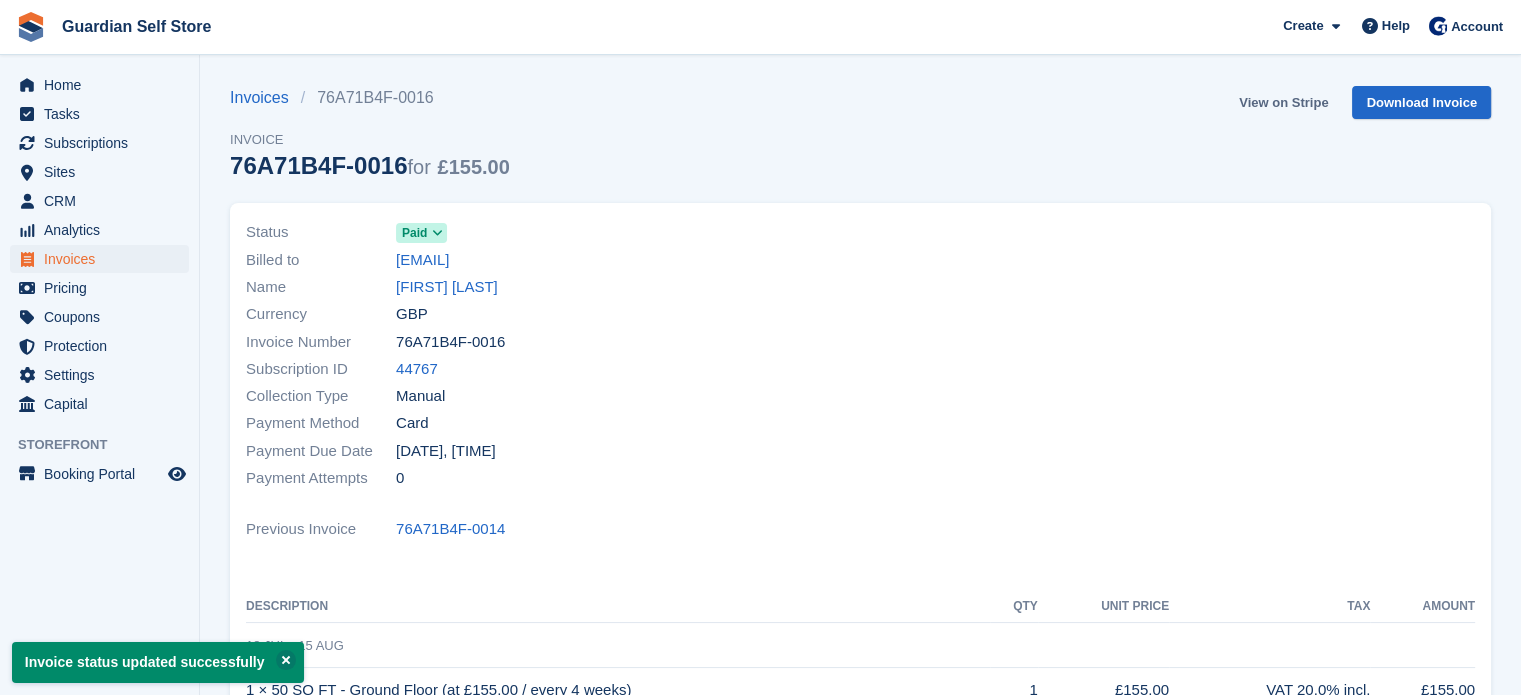 click on "View on Stripe" at bounding box center (1283, 102) 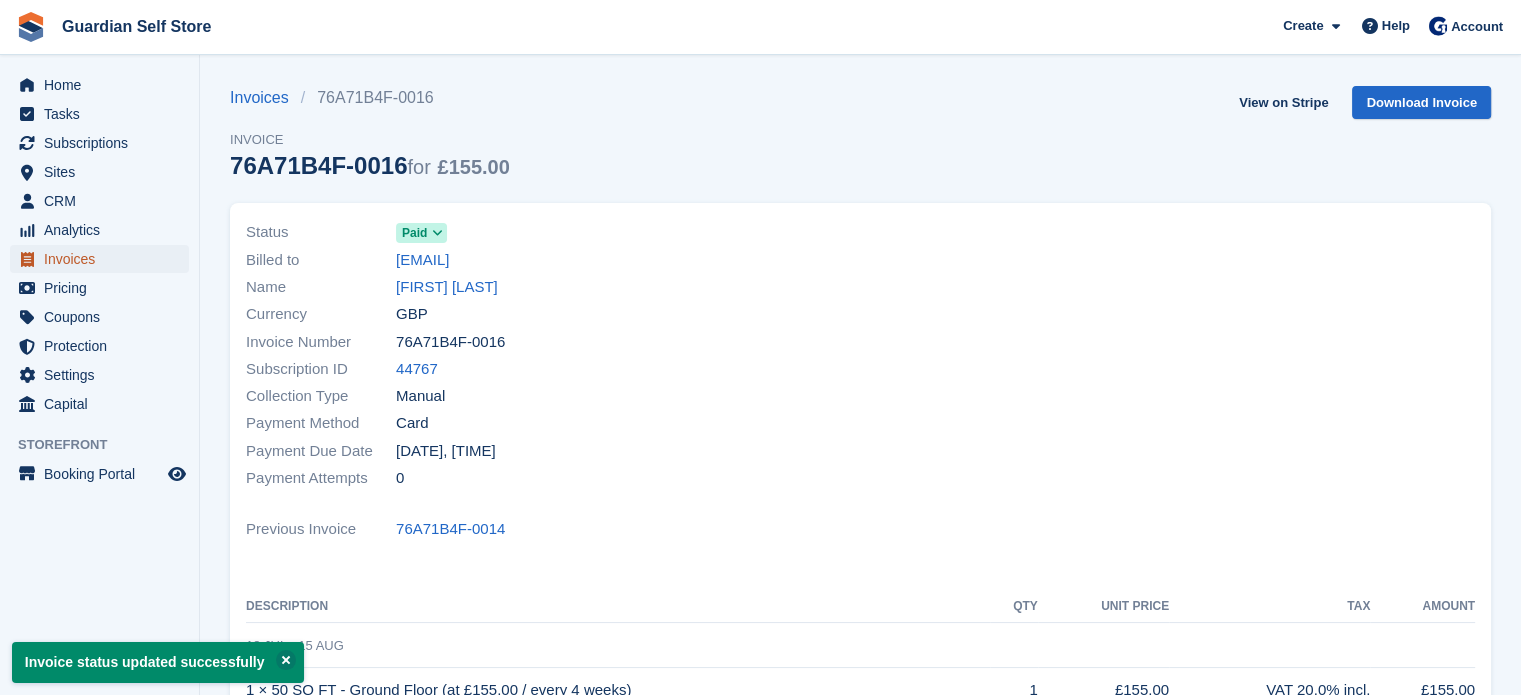 click on "Invoices" at bounding box center [104, 259] 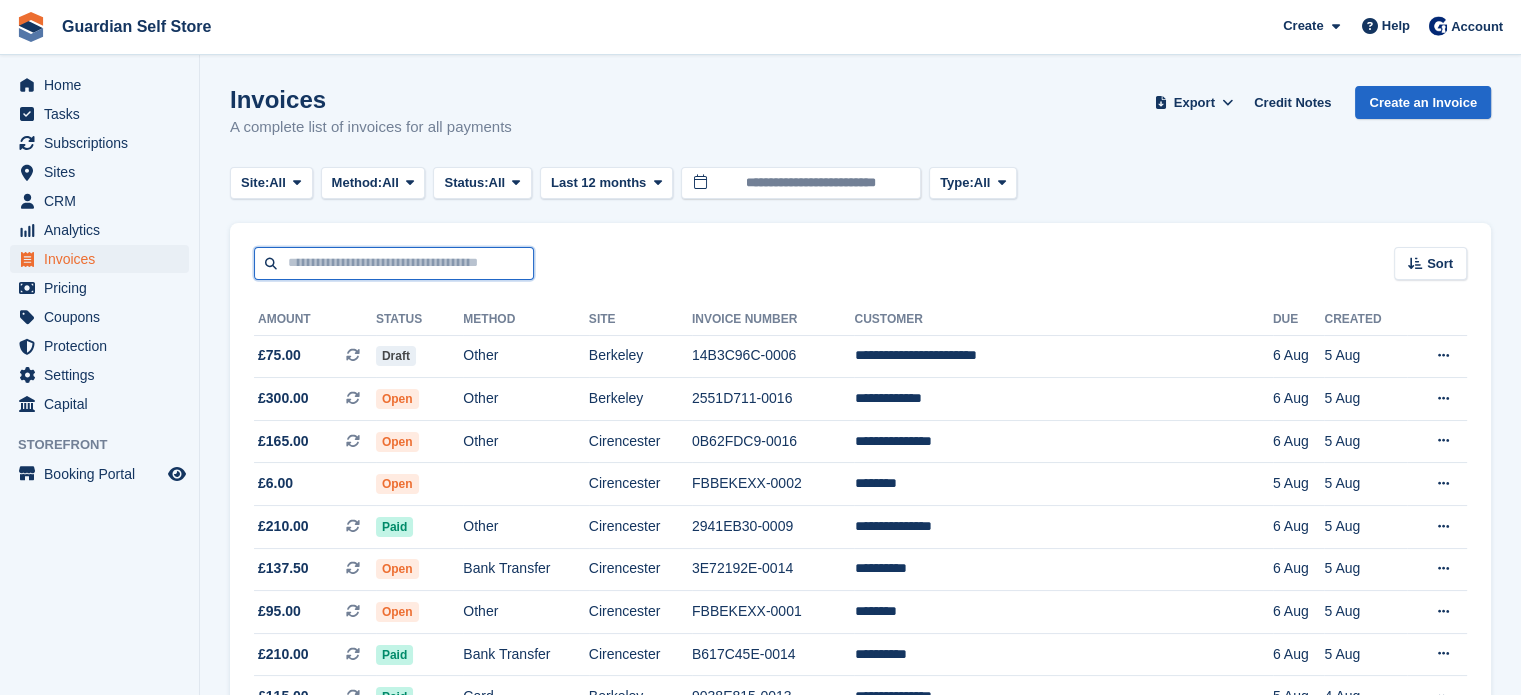 click at bounding box center (394, 263) 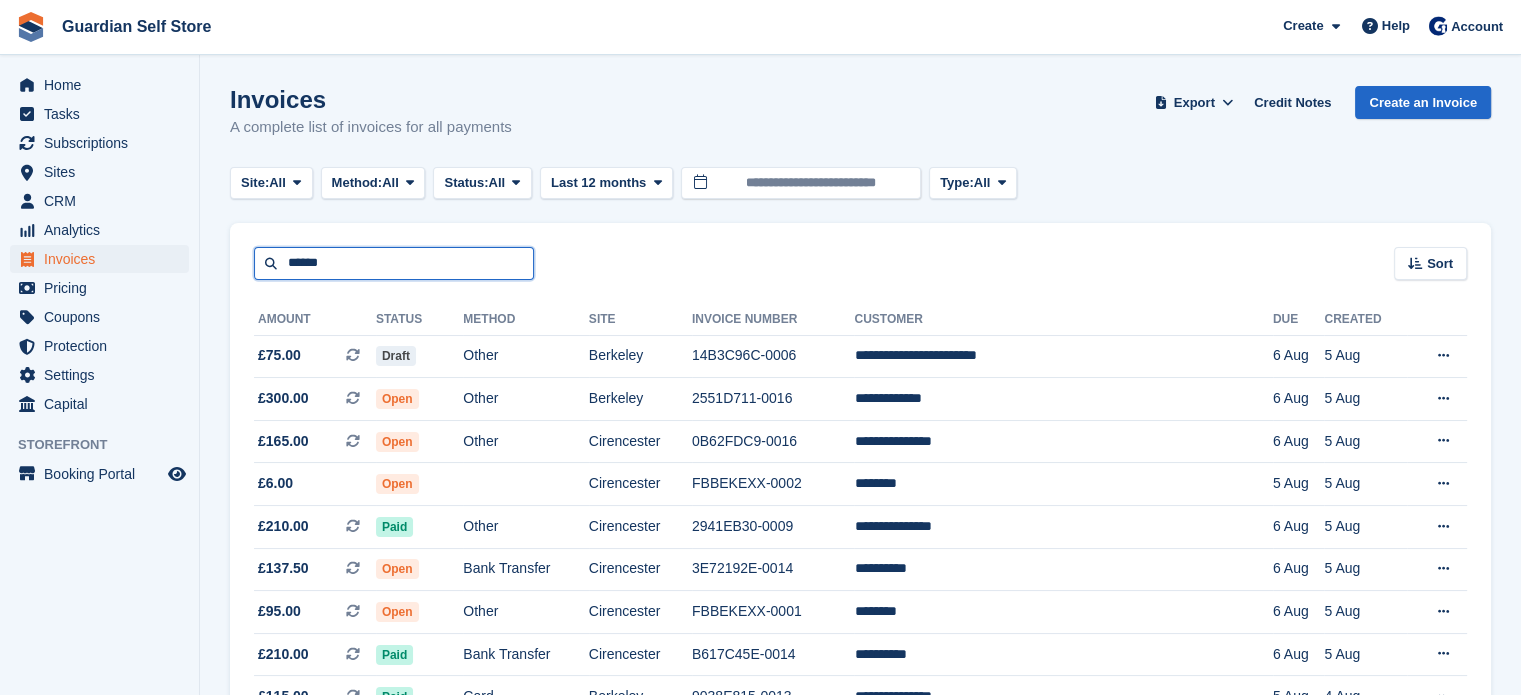 type on "******" 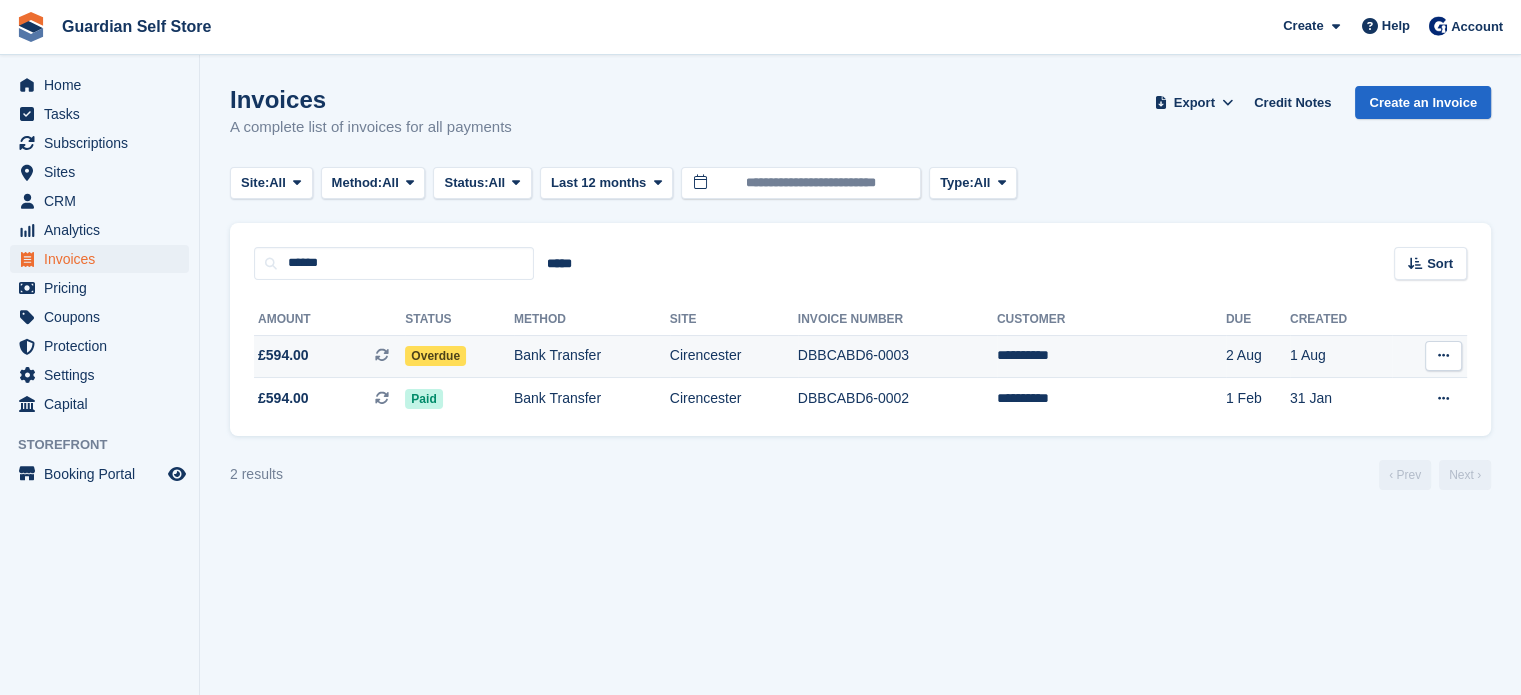 click on "£594.00
This is a recurring subscription invoice." at bounding box center (329, 355) 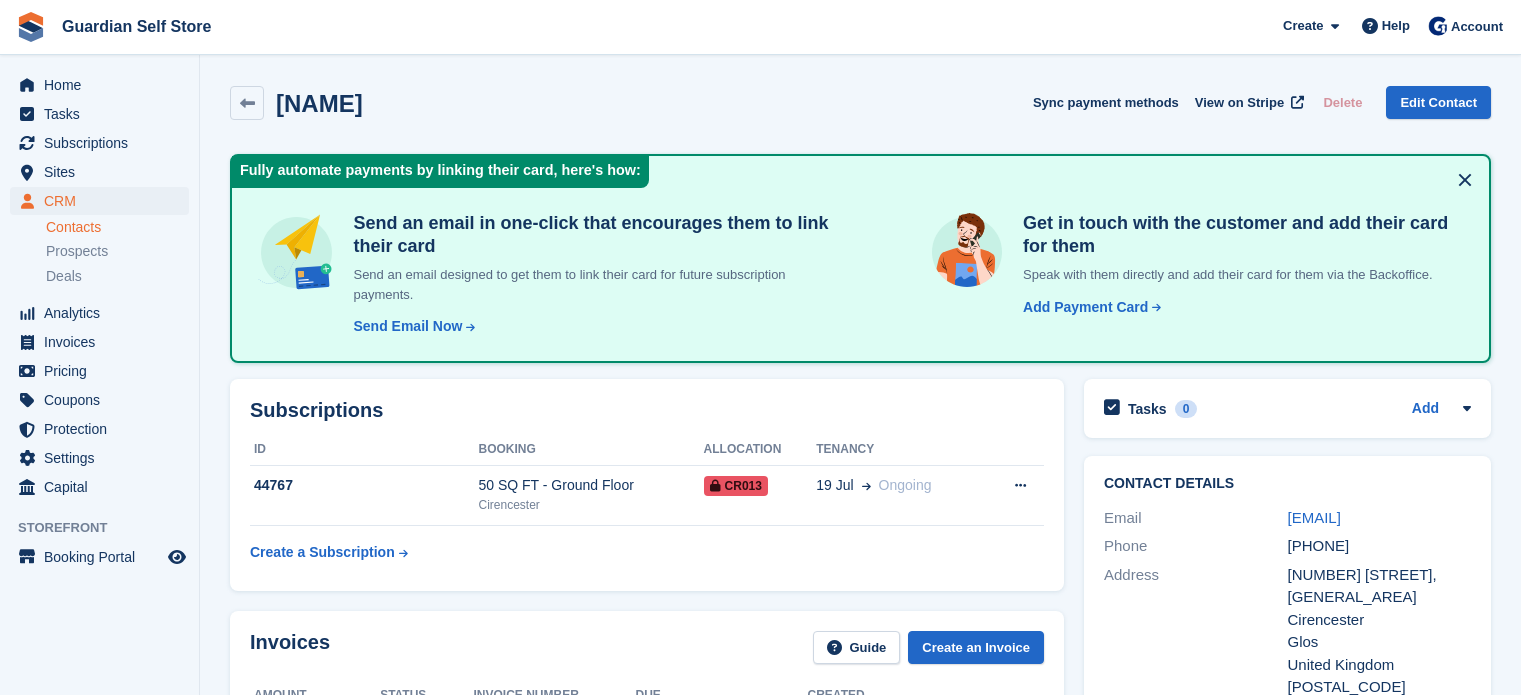 scroll, scrollTop: 0, scrollLeft: 0, axis: both 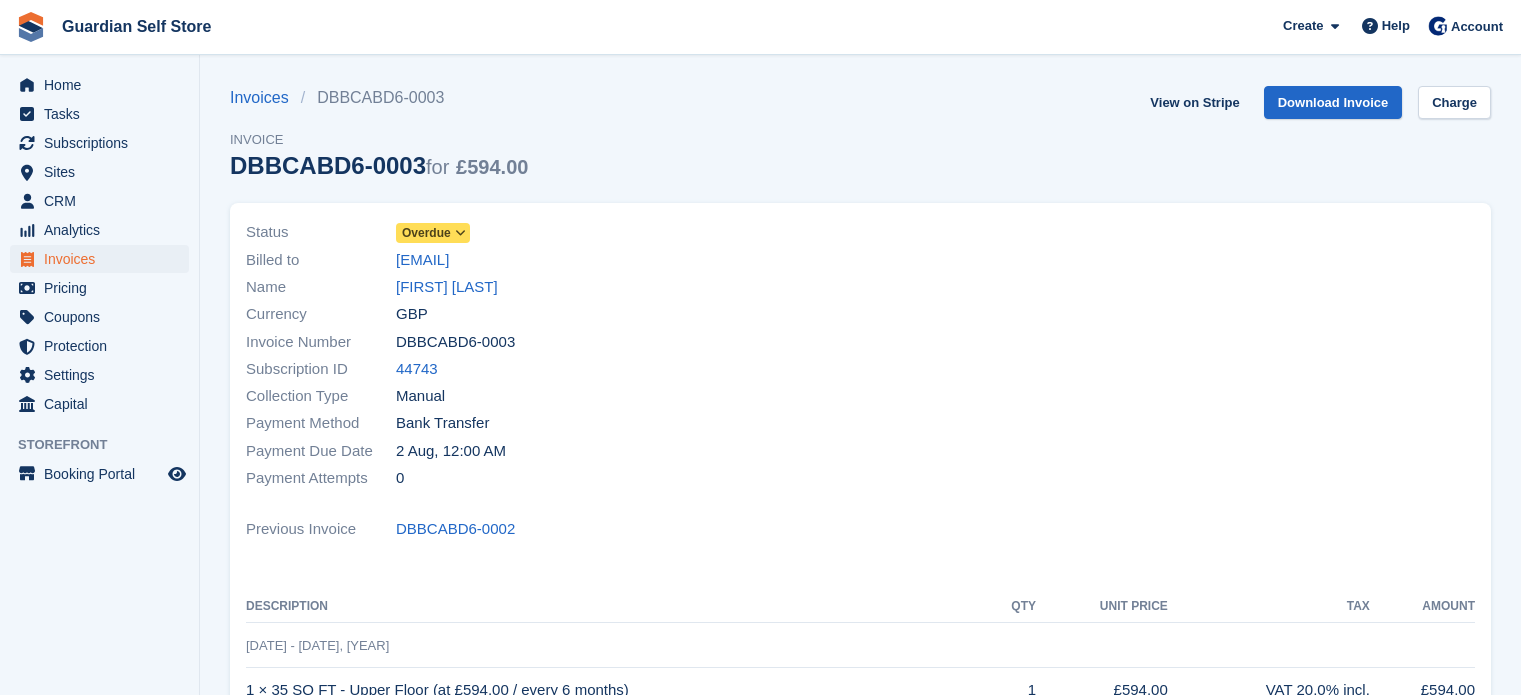 click on "Overdue" at bounding box center (433, 233) 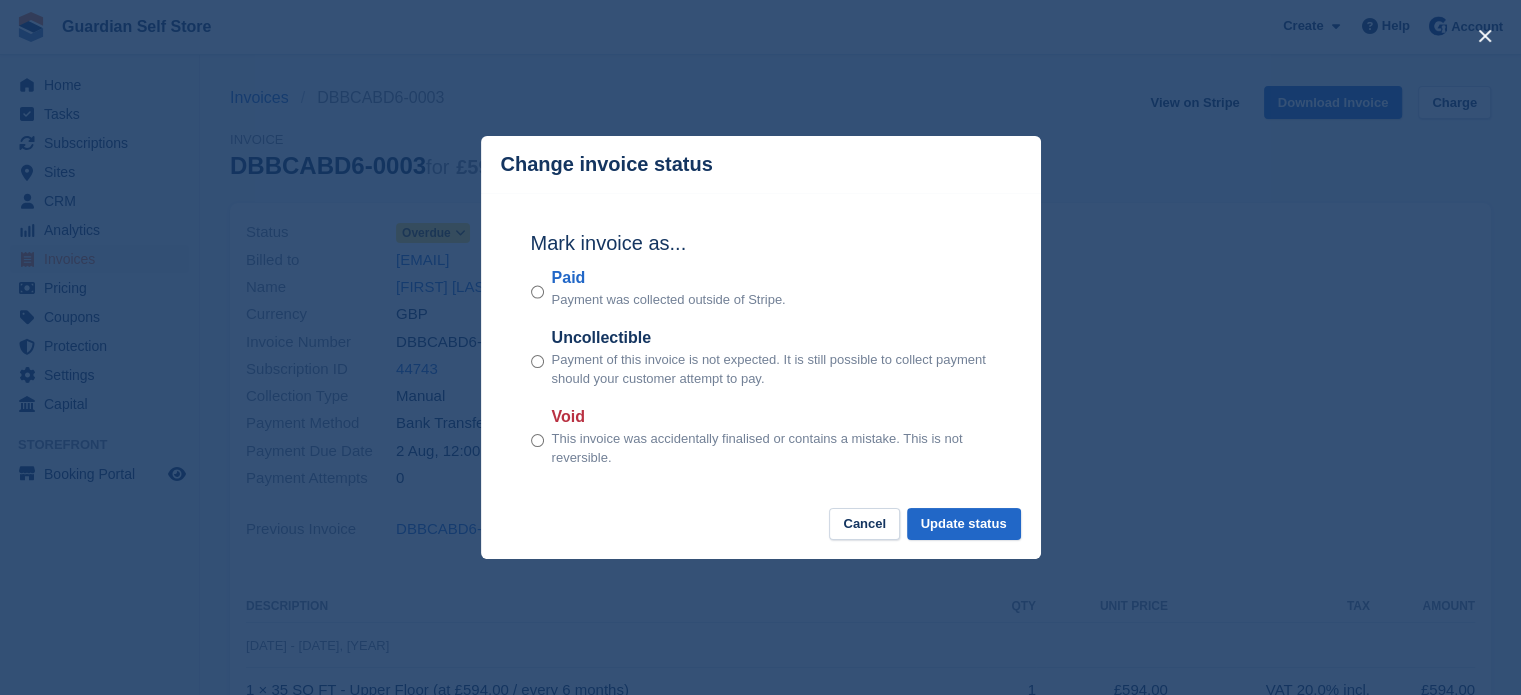 click on "Paid" at bounding box center (669, 278) 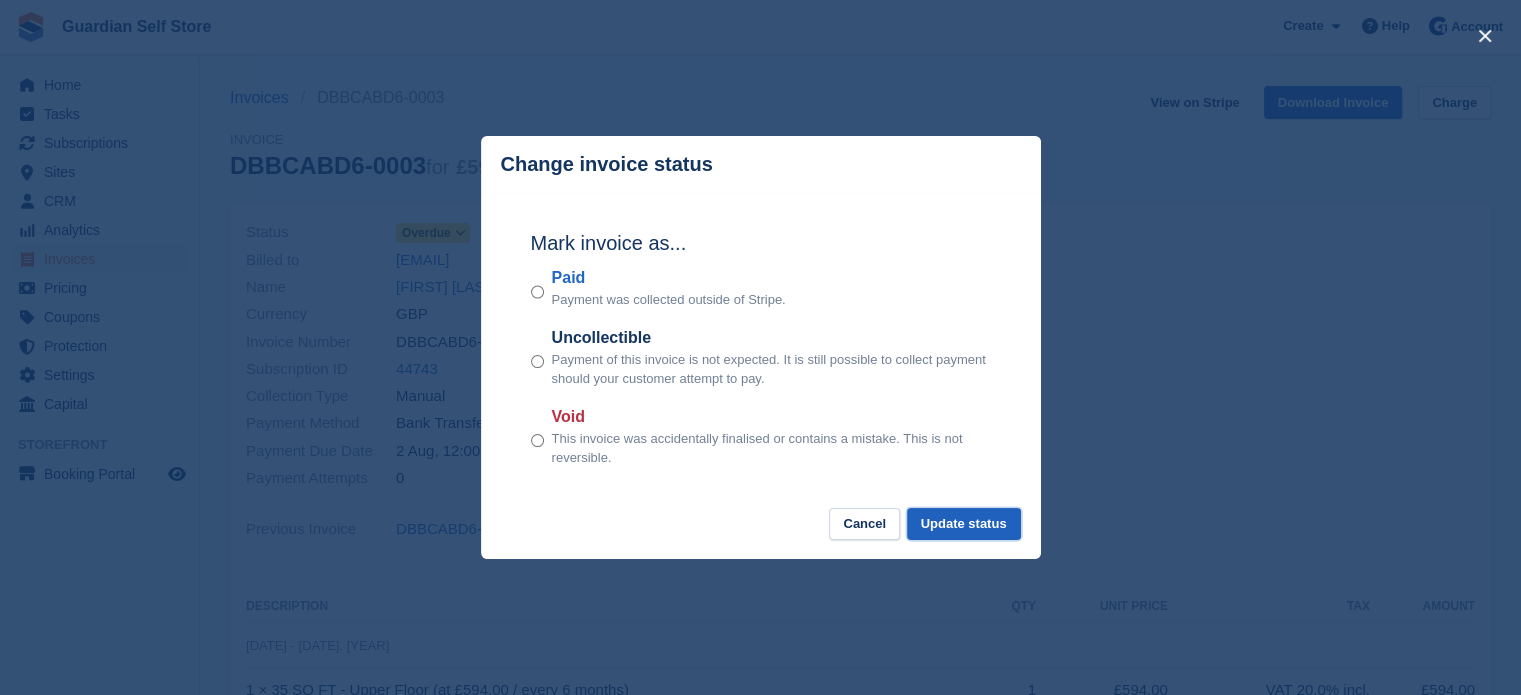 click on "Update status" at bounding box center [964, 524] 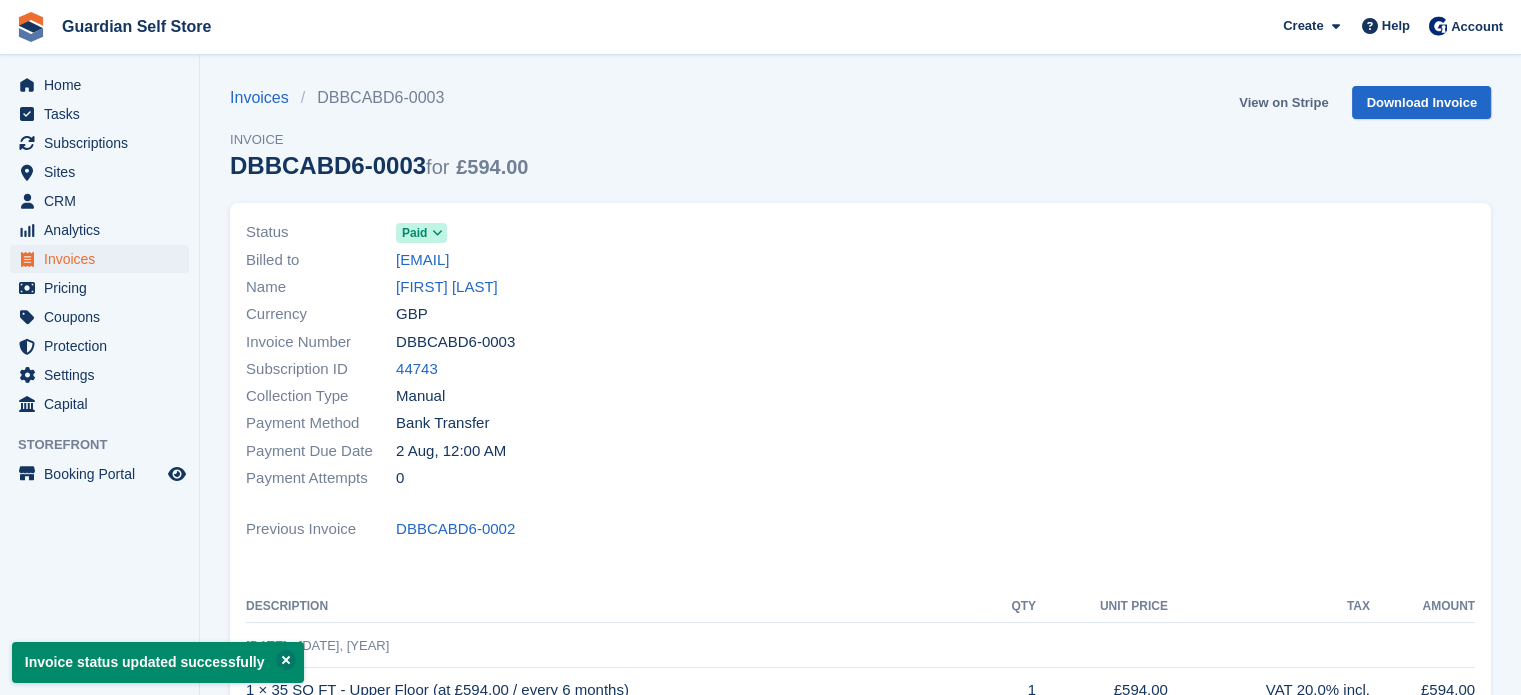 click on "View on Stripe" at bounding box center [1283, 102] 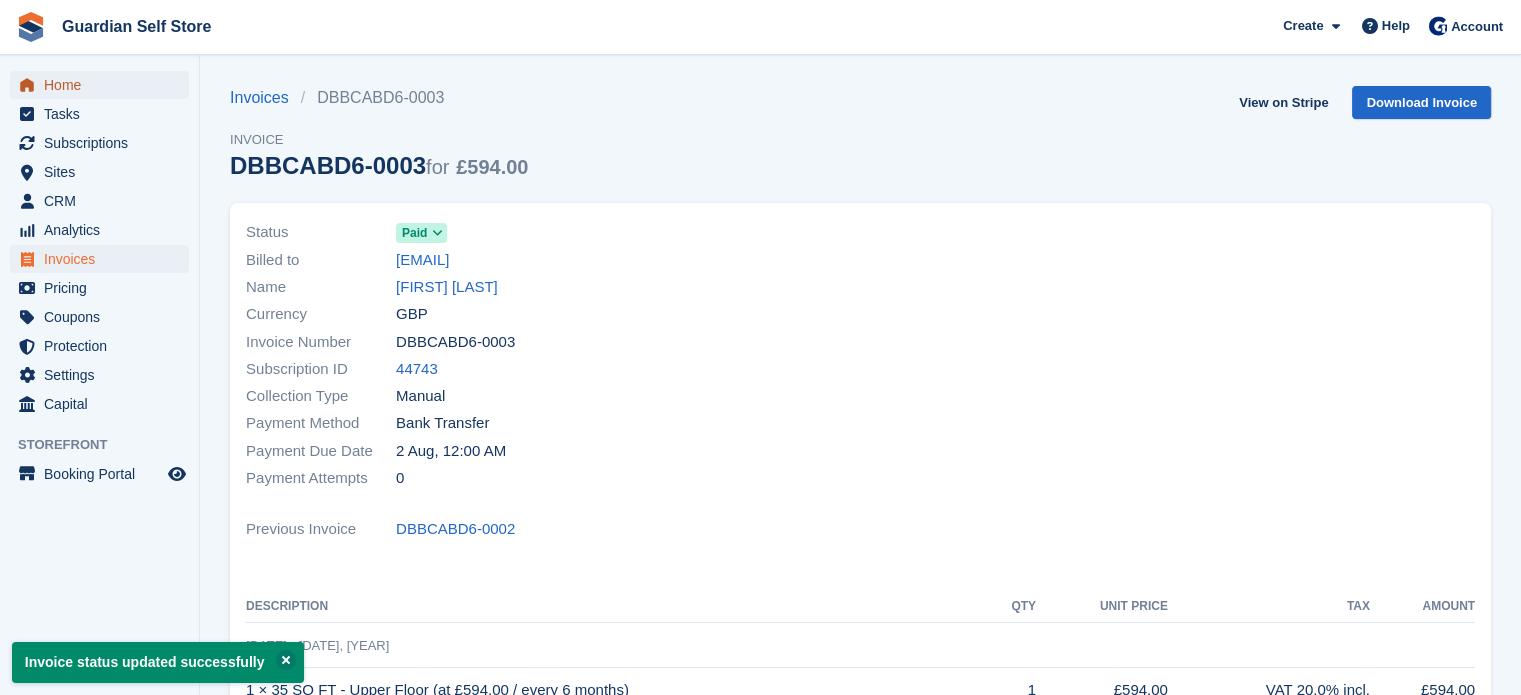click on "Home" at bounding box center (104, 85) 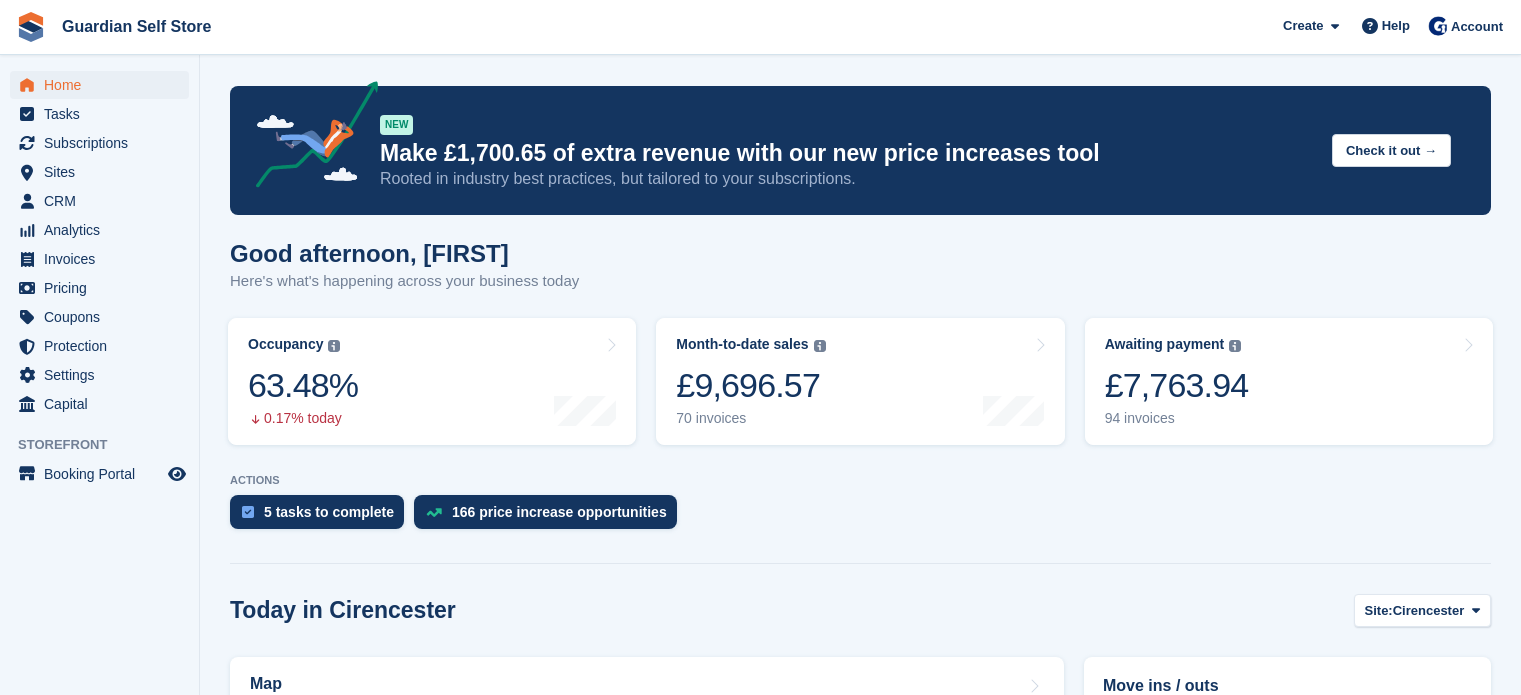 scroll, scrollTop: 0, scrollLeft: 0, axis: both 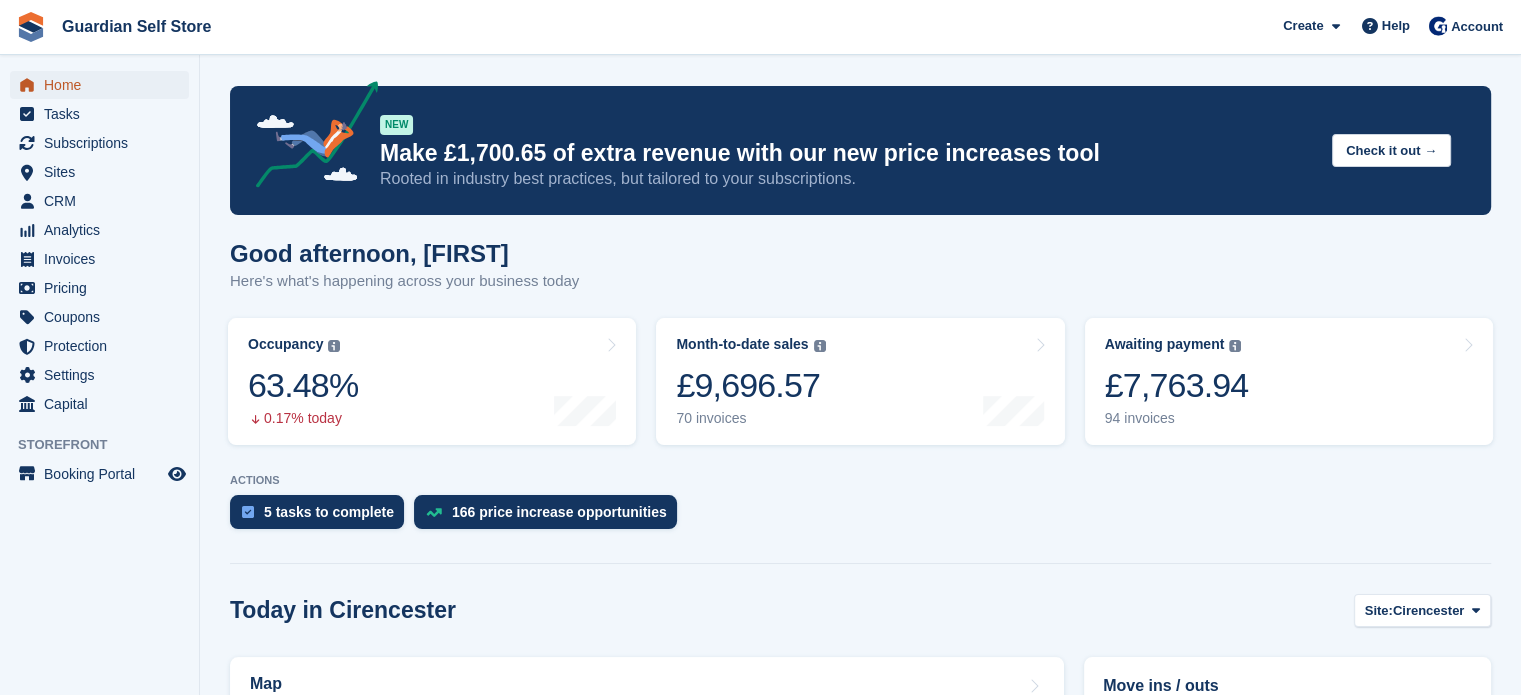 click on "Home" at bounding box center (99, 85) 